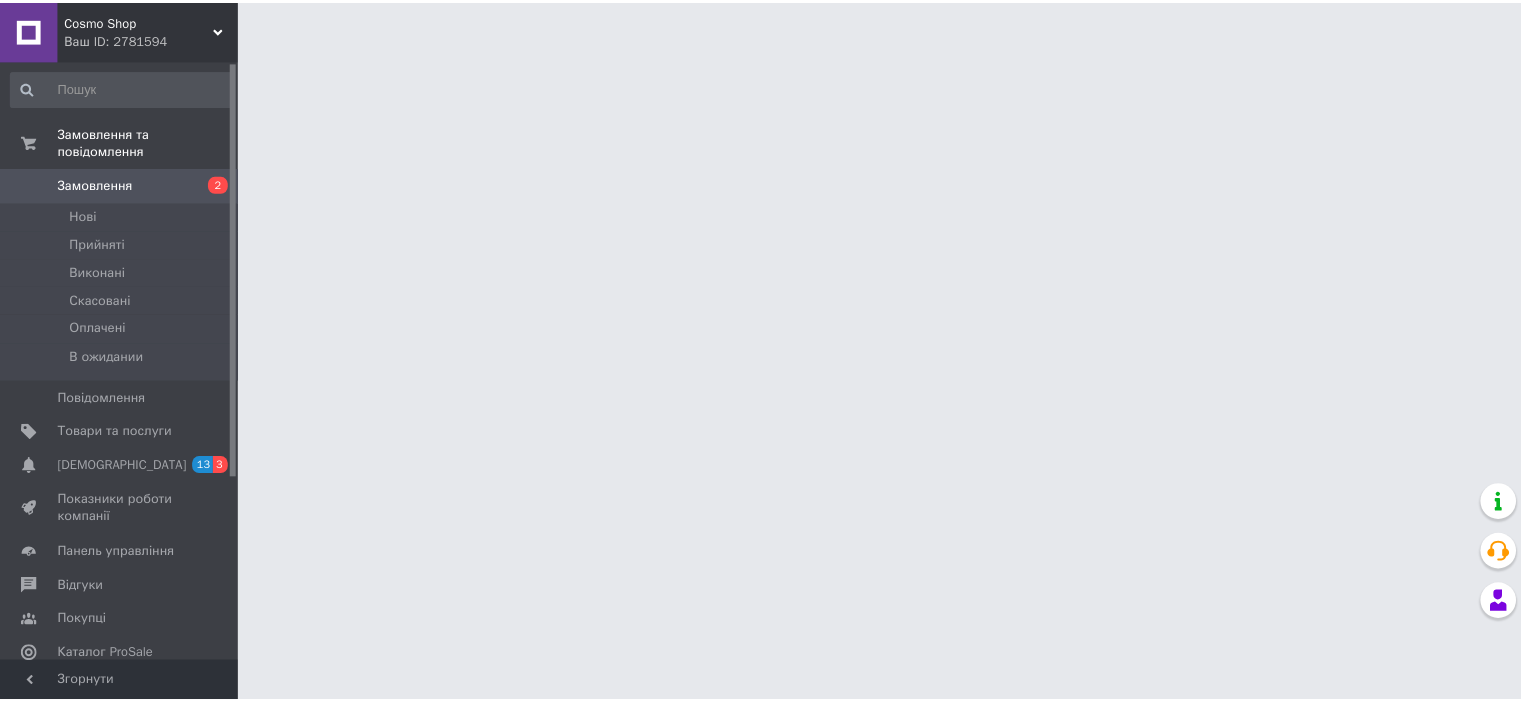 scroll, scrollTop: 0, scrollLeft: 0, axis: both 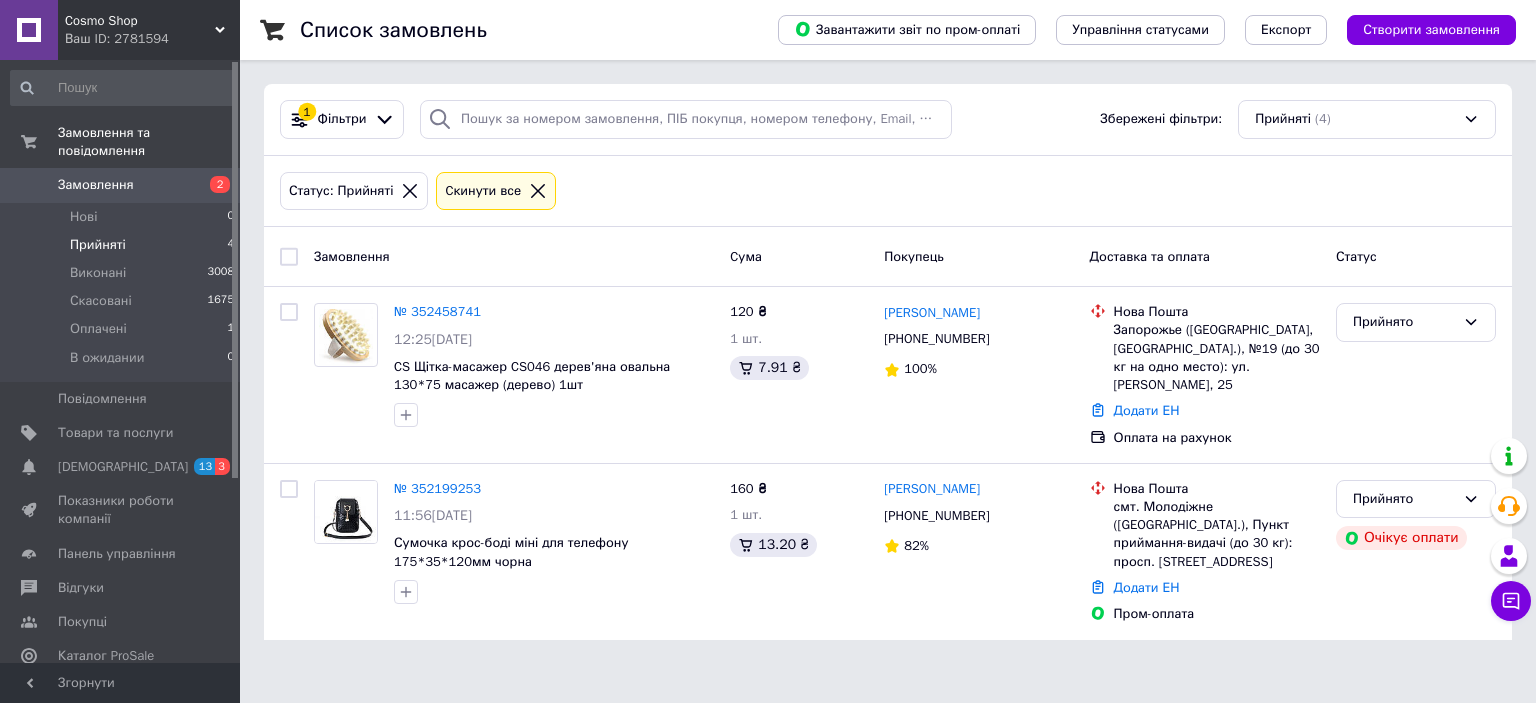 click on "Cкинути все" at bounding box center [483, 191] 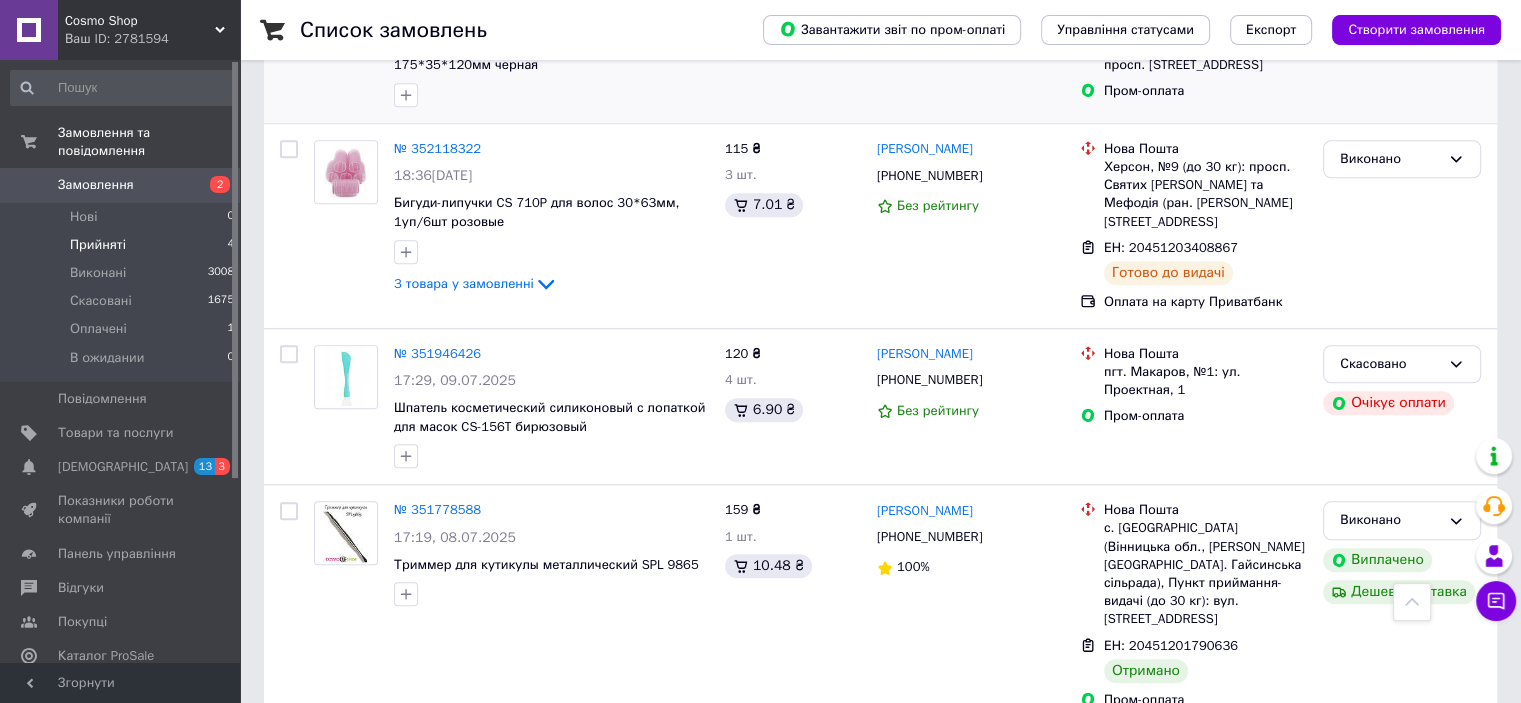 scroll, scrollTop: 1000, scrollLeft: 0, axis: vertical 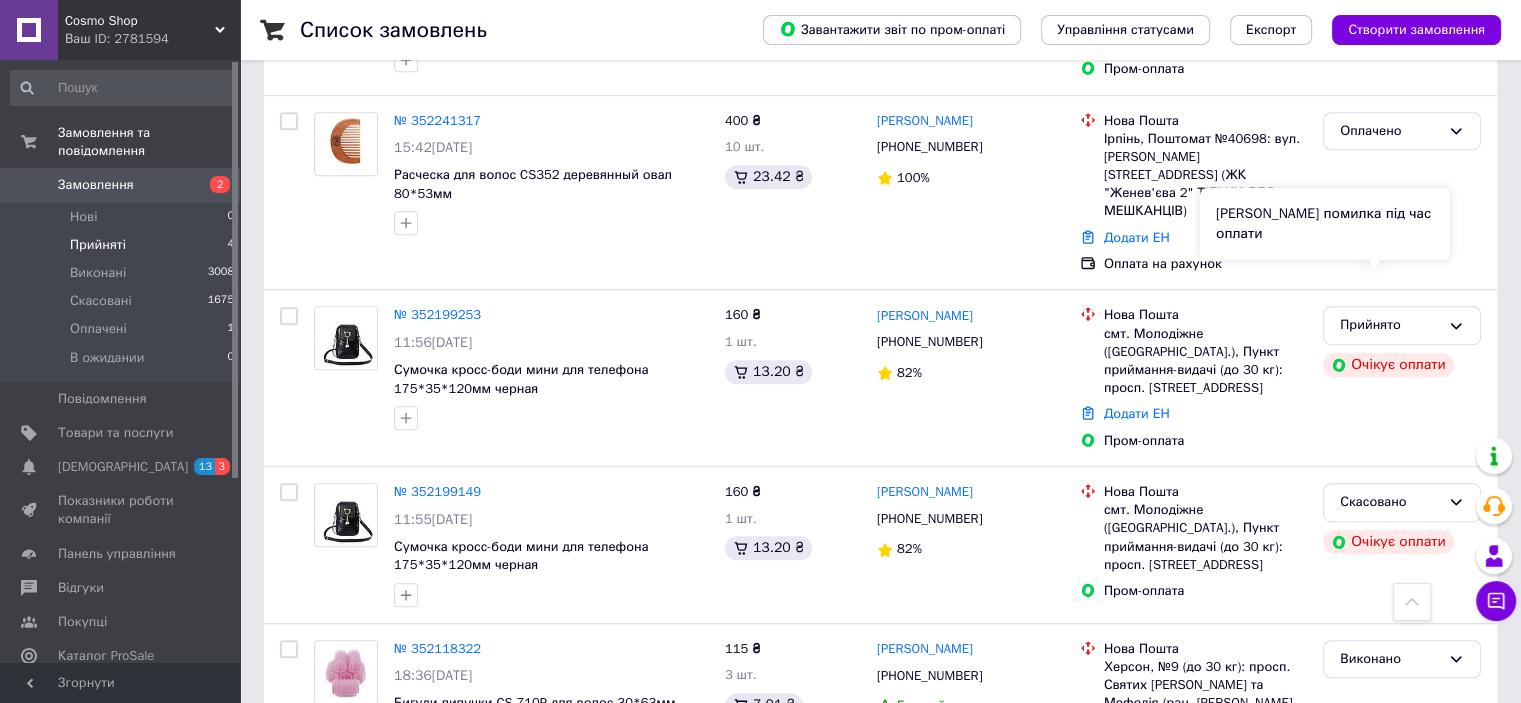 click on "[PERSON_NAME] помилка під час оплати" at bounding box center [1325, 224] 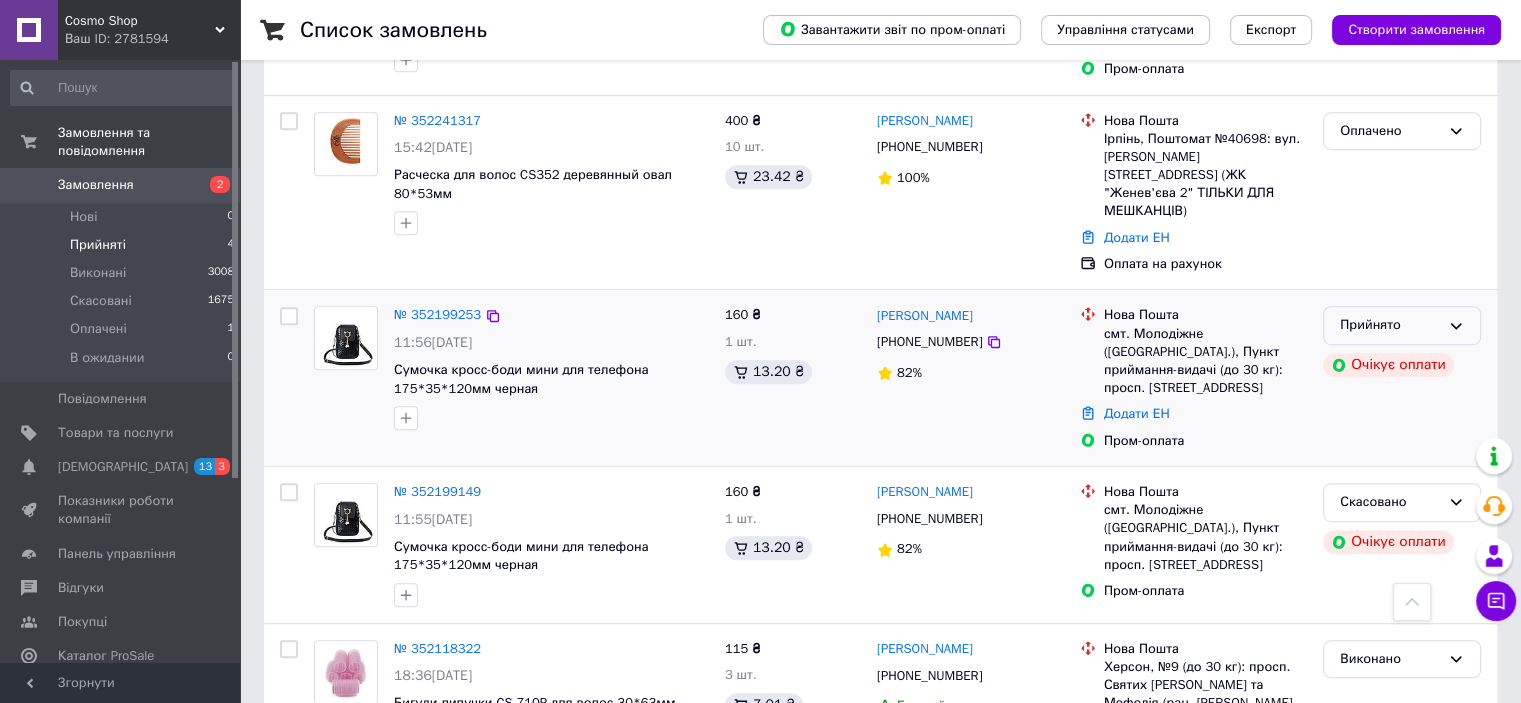 click 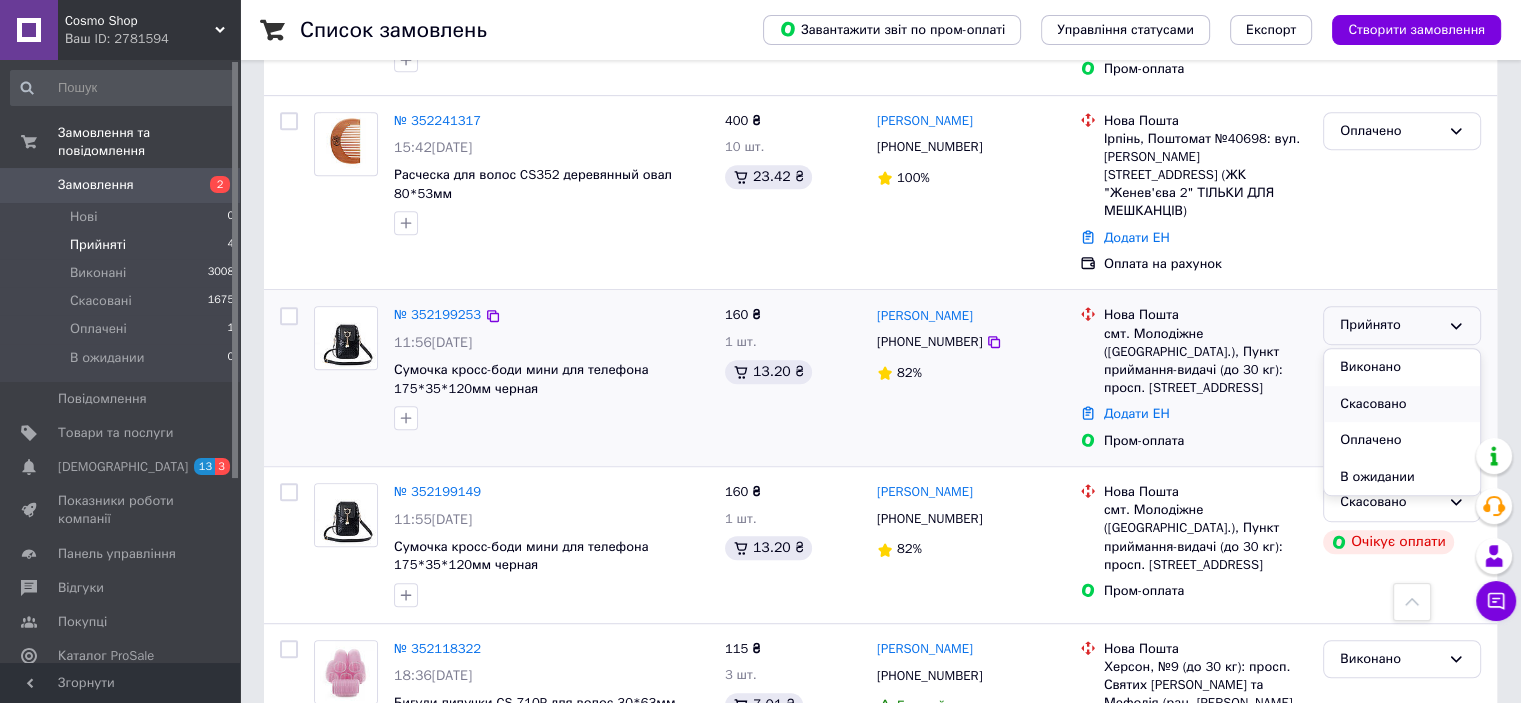 click on "Скасовано" at bounding box center (1402, 404) 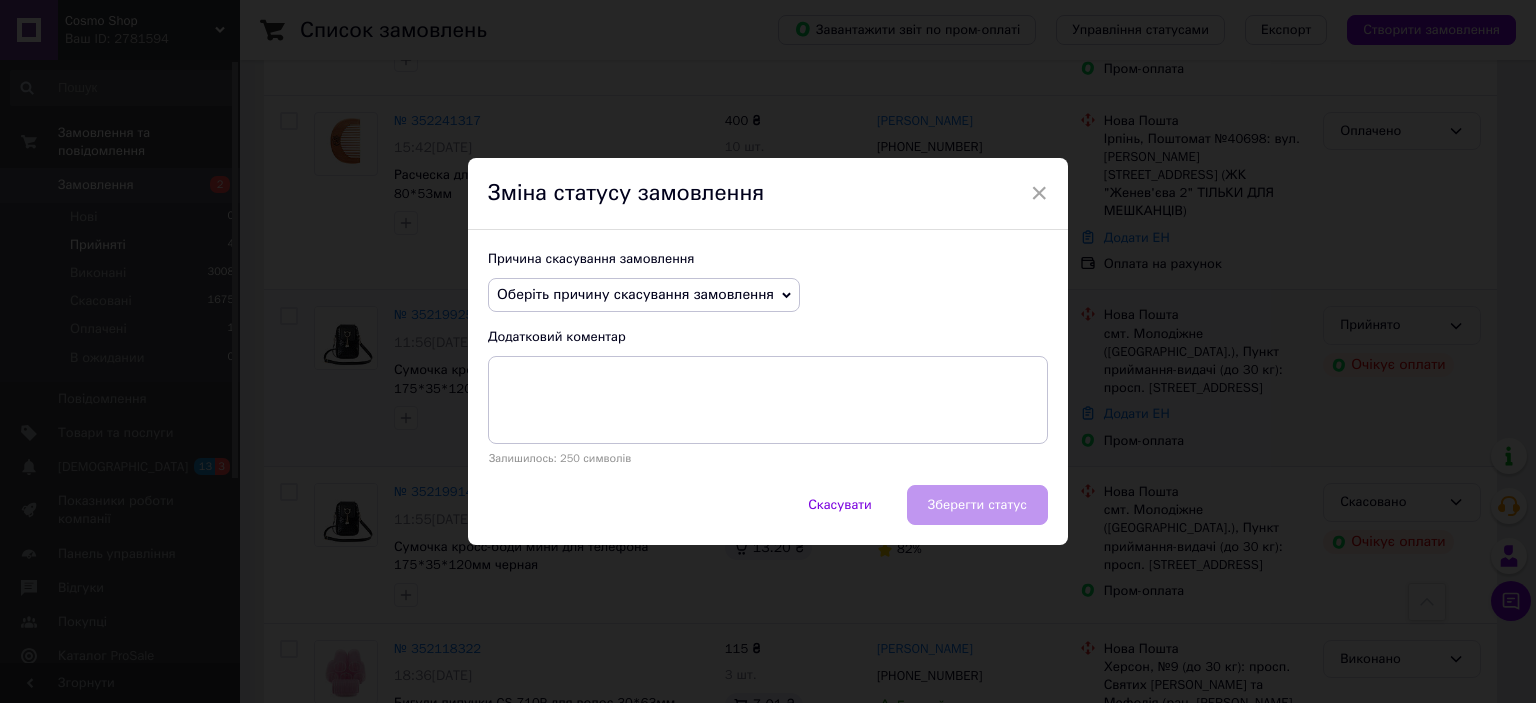 drag, startPoint x: 711, startPoint y: 292, endPoint x: 696, endPoint y: 305, distance: 19.849434 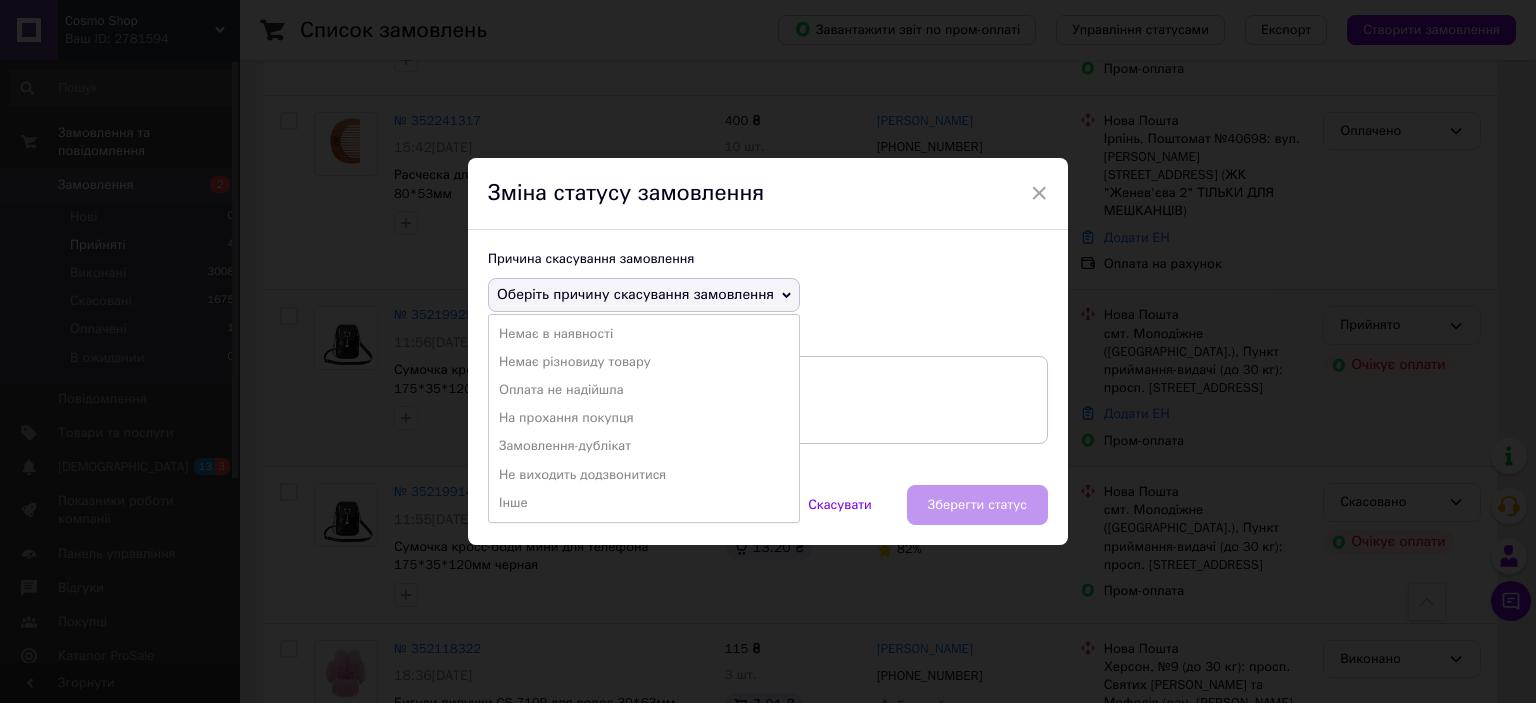 click on "Оплата не надійшла" at bounding box center [644, 390] 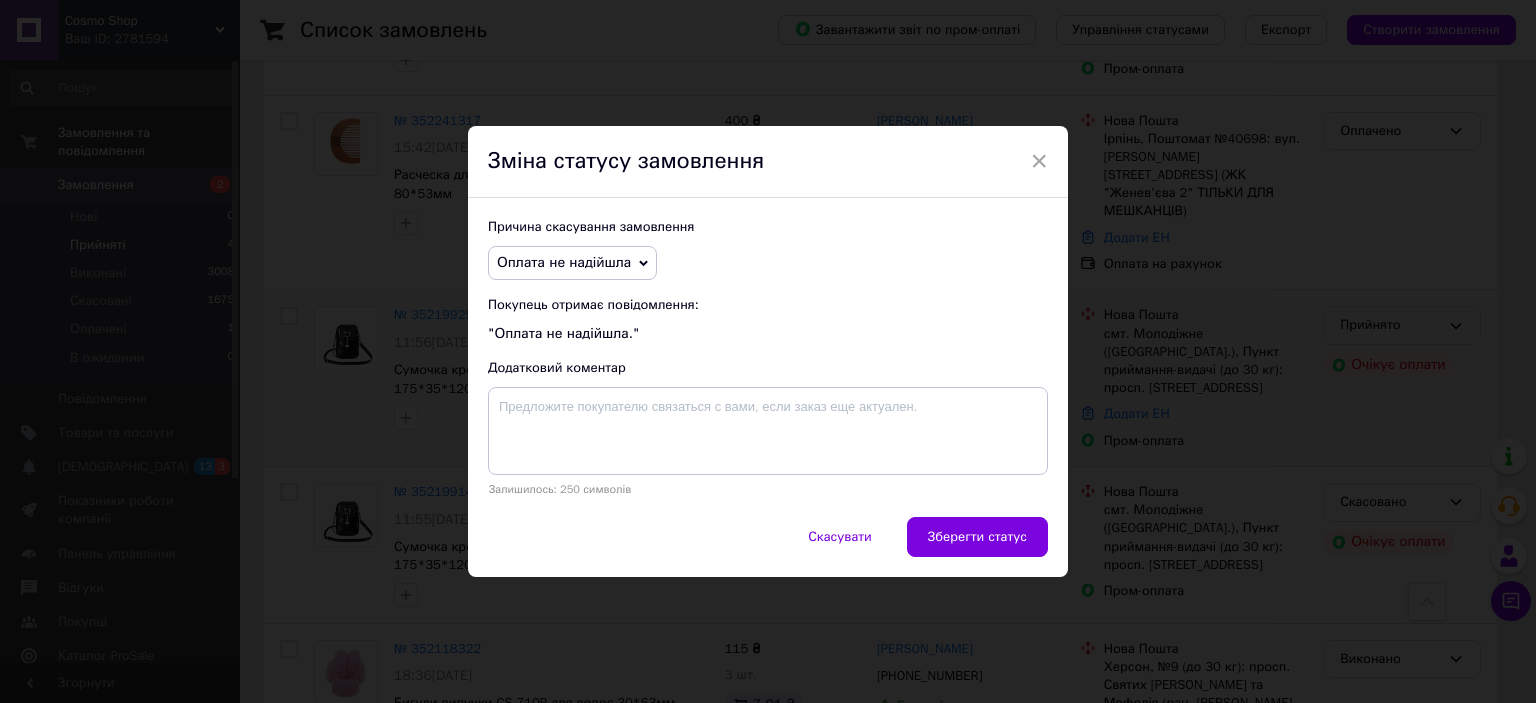 click on "Зберегти статус" at bounding box center [977, 537] 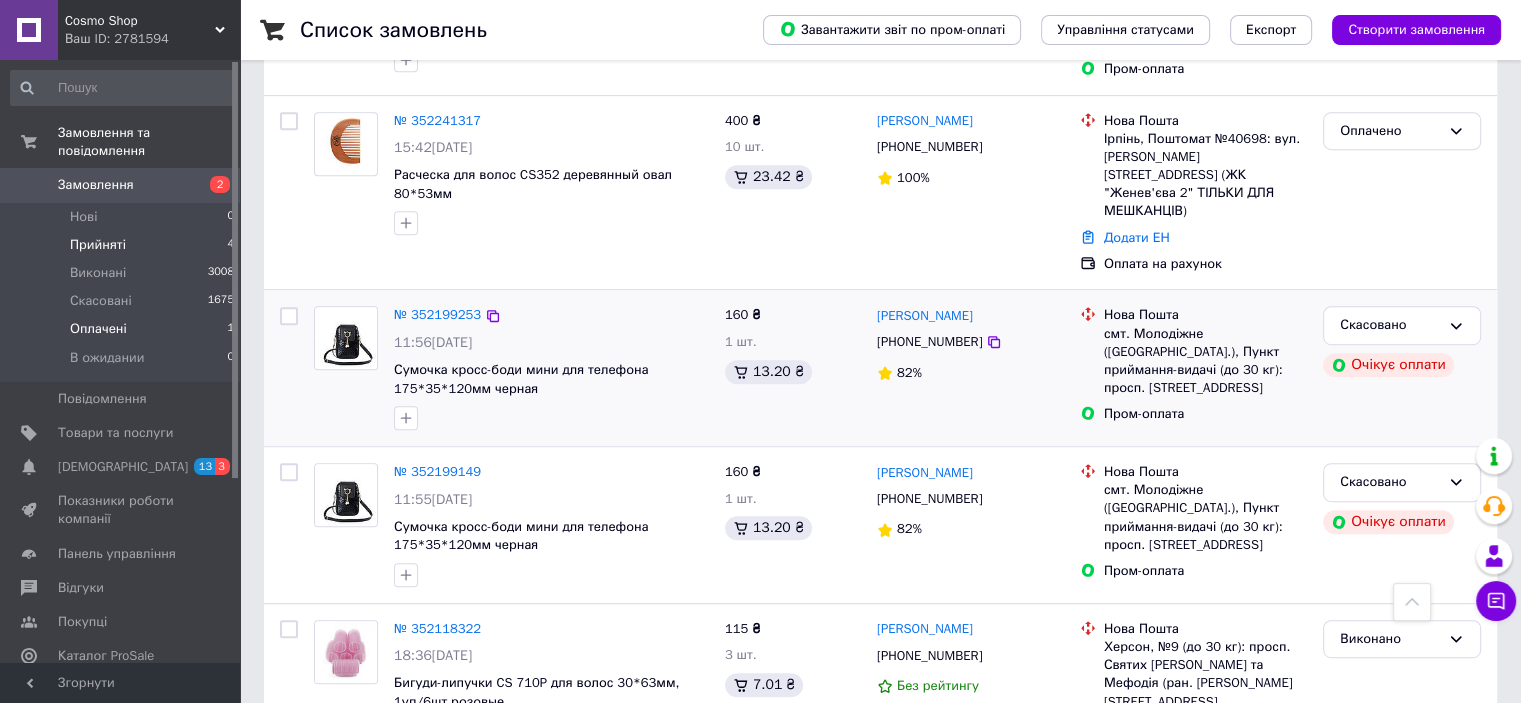 click on "Оплачені 1" at bounding box center (123, 329) 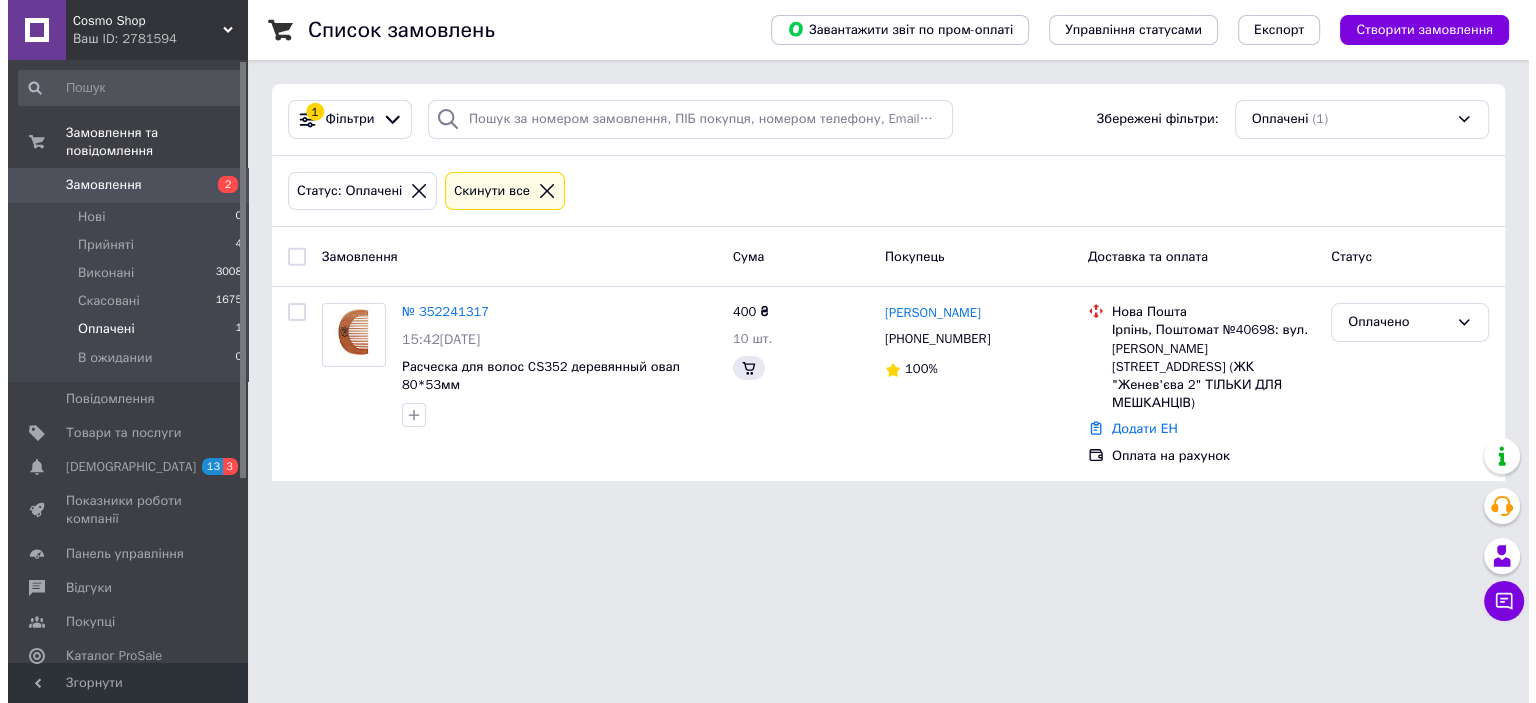 scroll, scrollTop: 0, scrollLeft: 0, axis: both 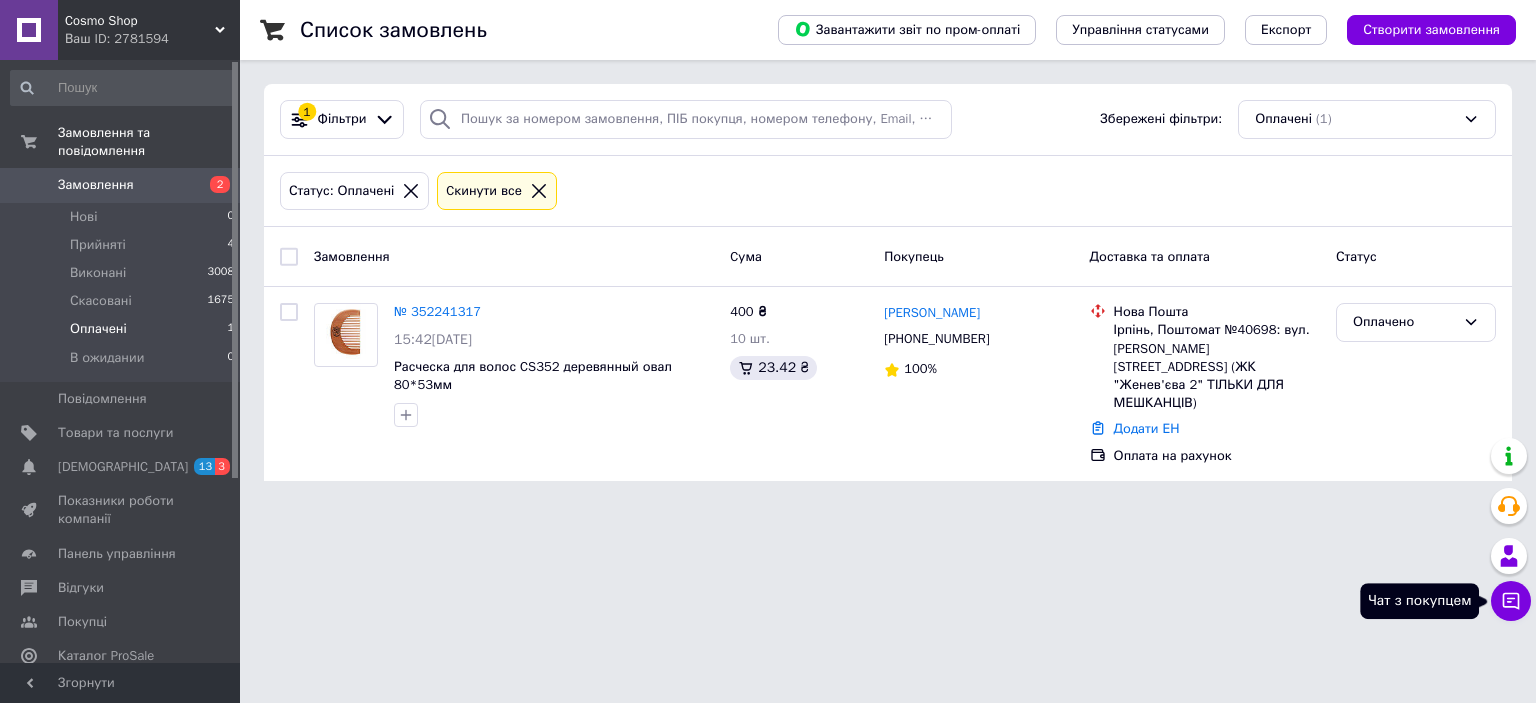 click 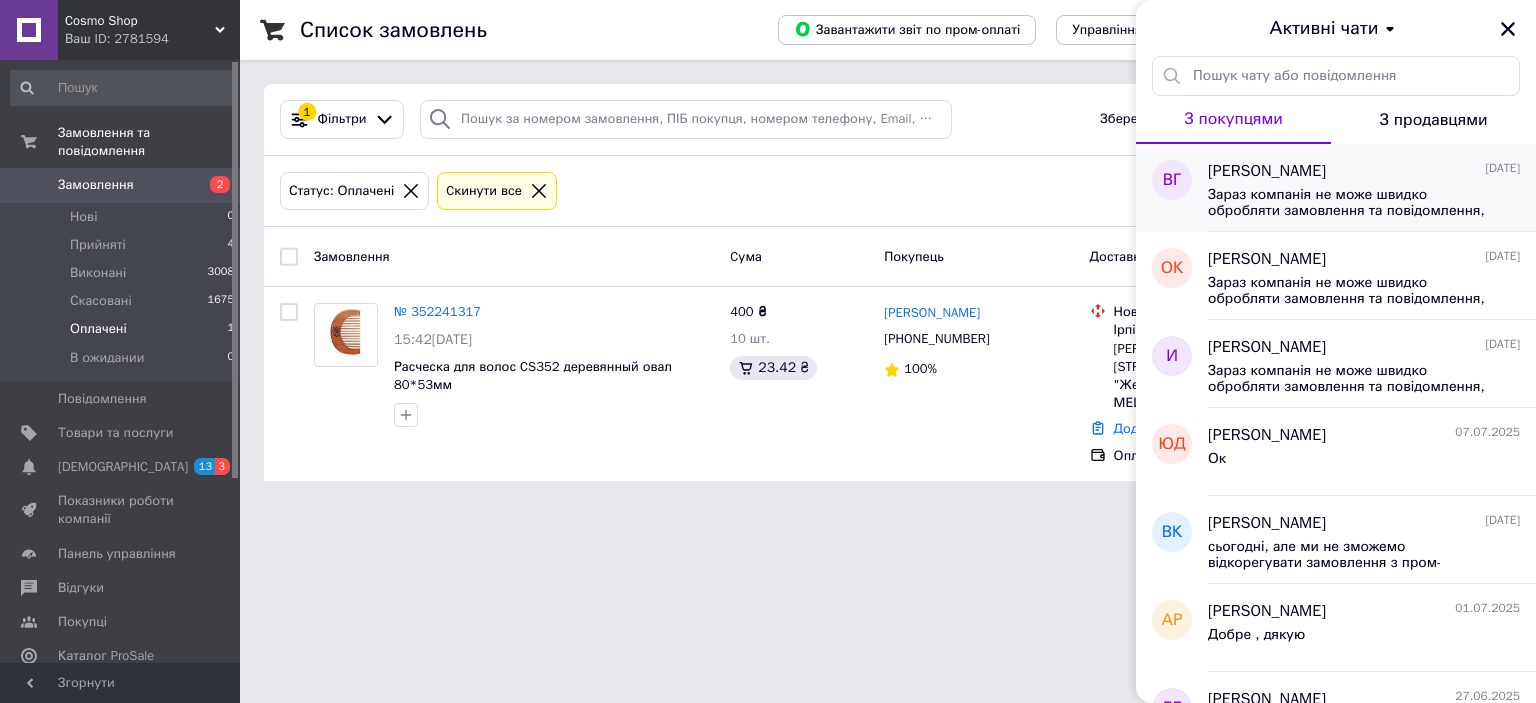 click on "Зараз компанія не може швидко обробляти замовлення та повідомлення,
оскільки за її графіком роботи сьогодні вихідний. Ваша заявка буде оброблена в найближчий робочий день." at bounding box center (1350, 203) 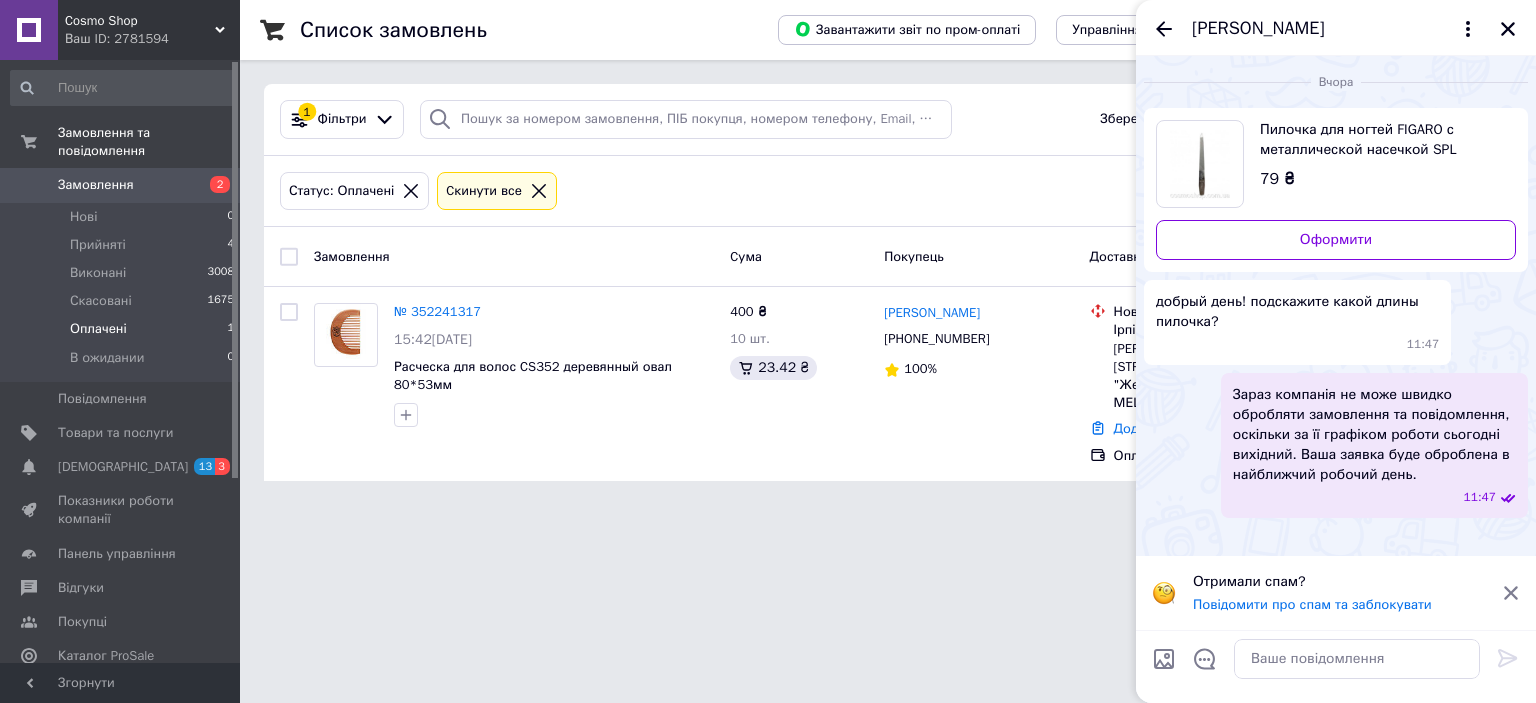click 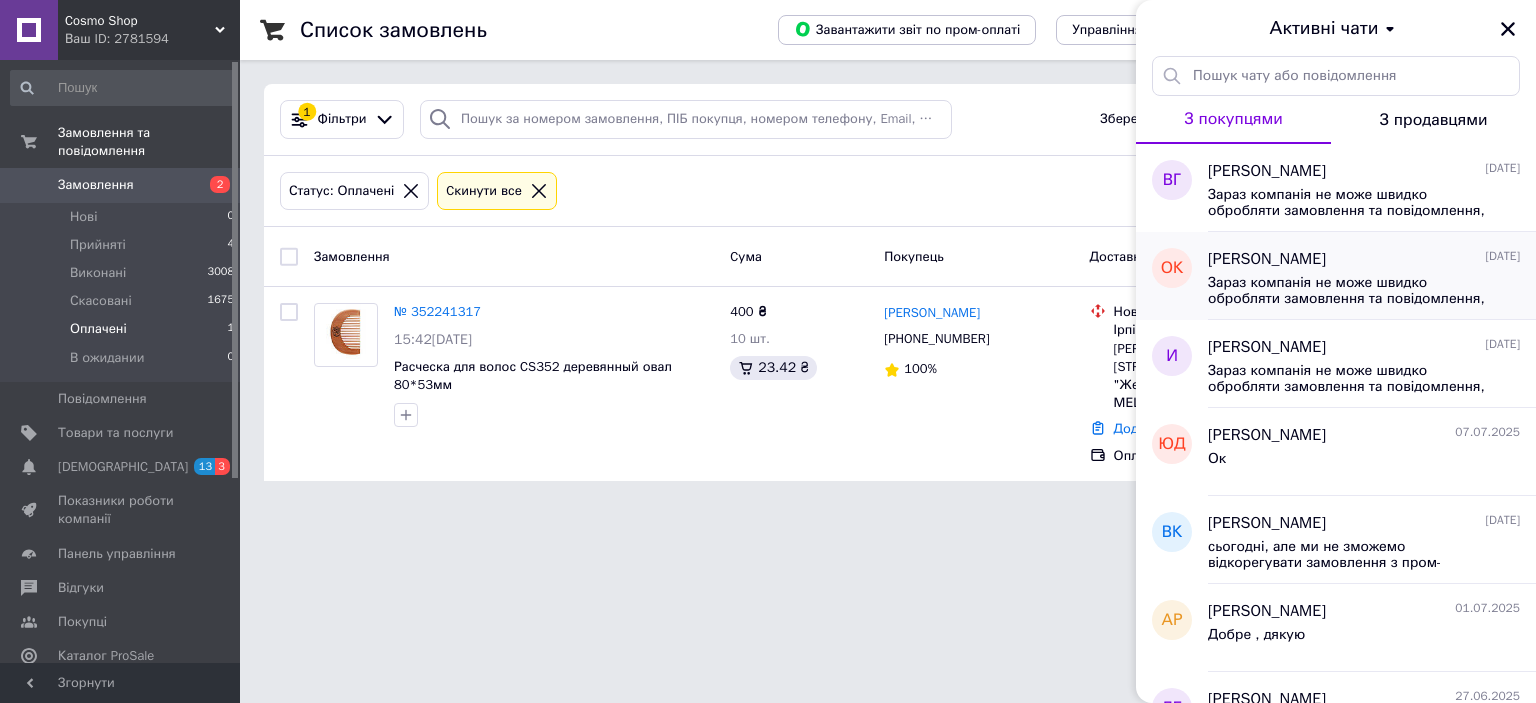 click on "Зараз компанія не може швидко обробляти замовлення та повідомлення,
оскільки за її графіком роботи сьогодні вихідний. Ваша заявка буде оброблена в найближчий робочий день." at bounding box center [1364, 289] 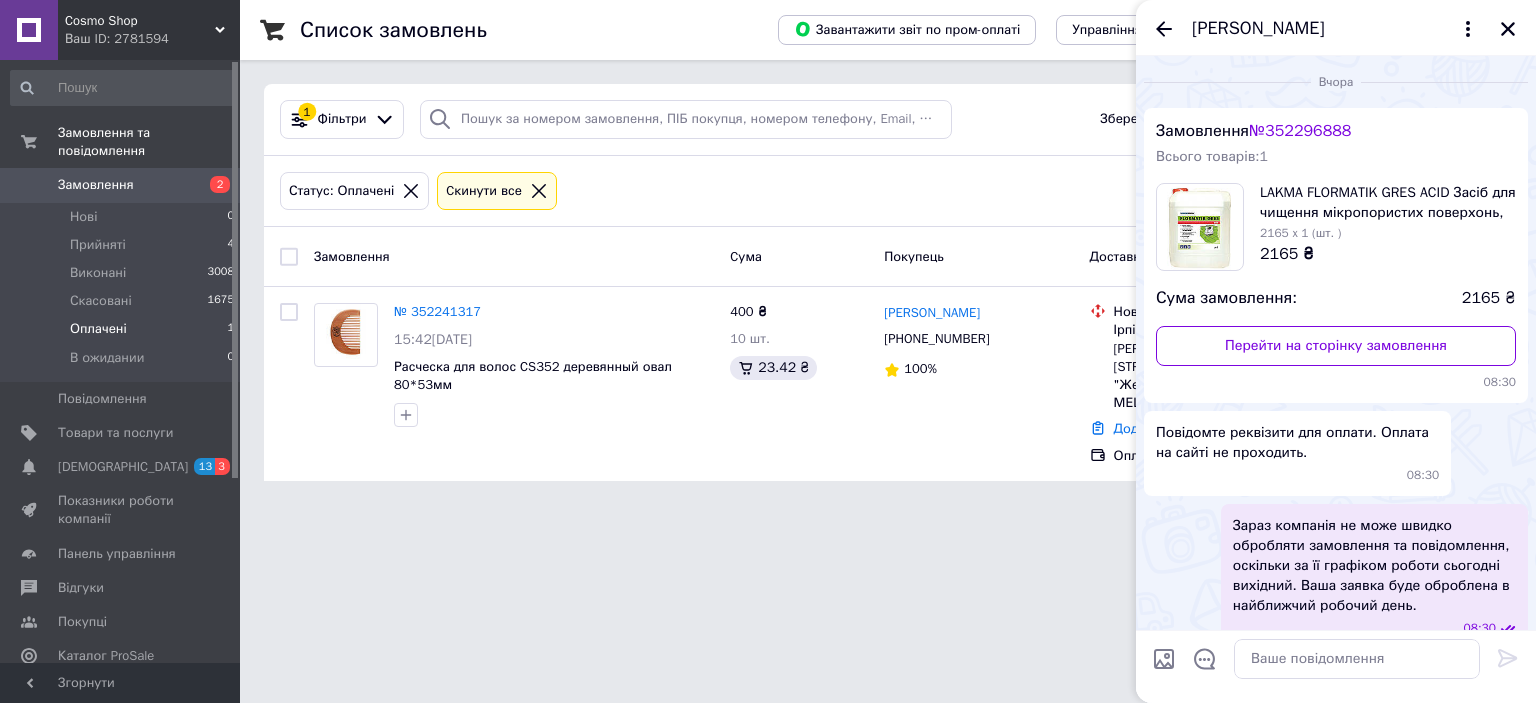 scroll, scrollTop: 100, scrollLeft: 0, axis: vertical 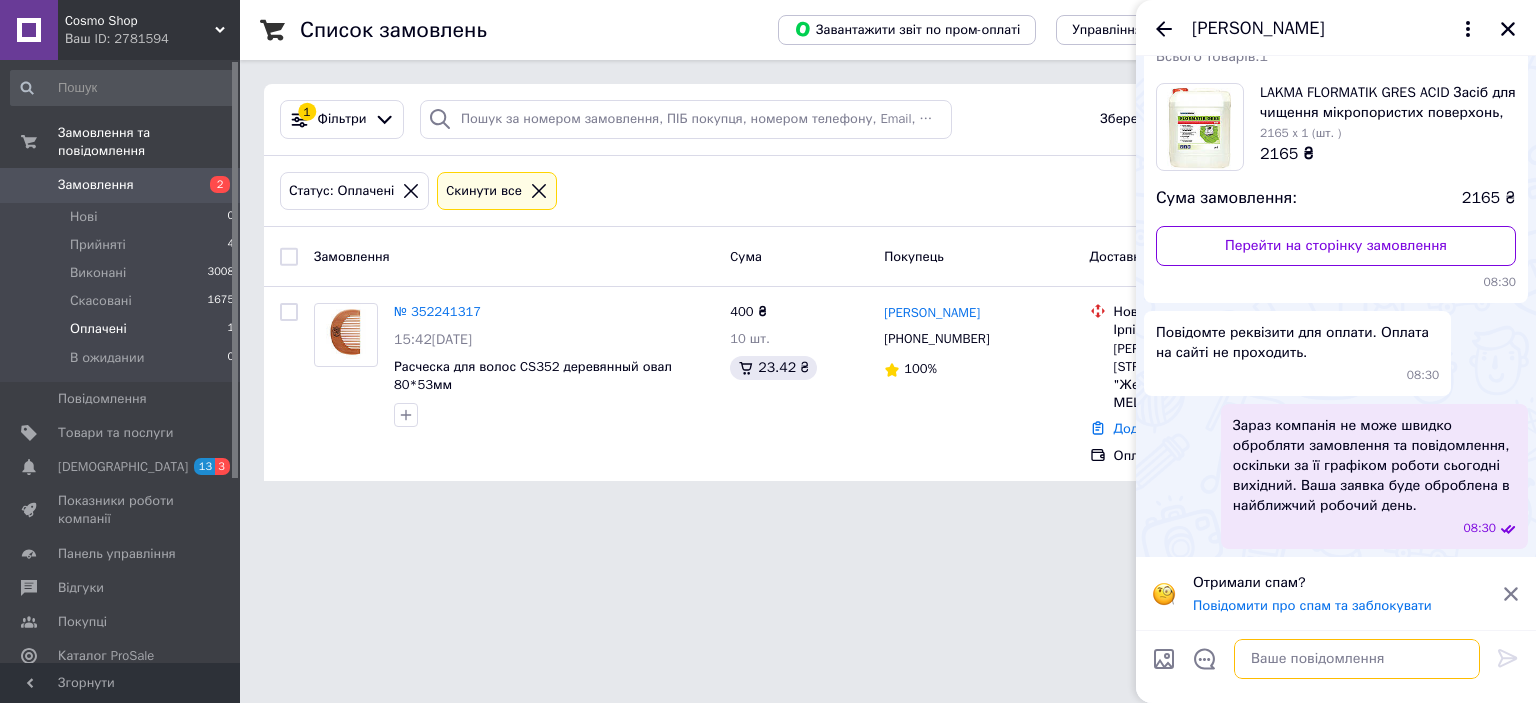 click at bounding box center (1357, 659) 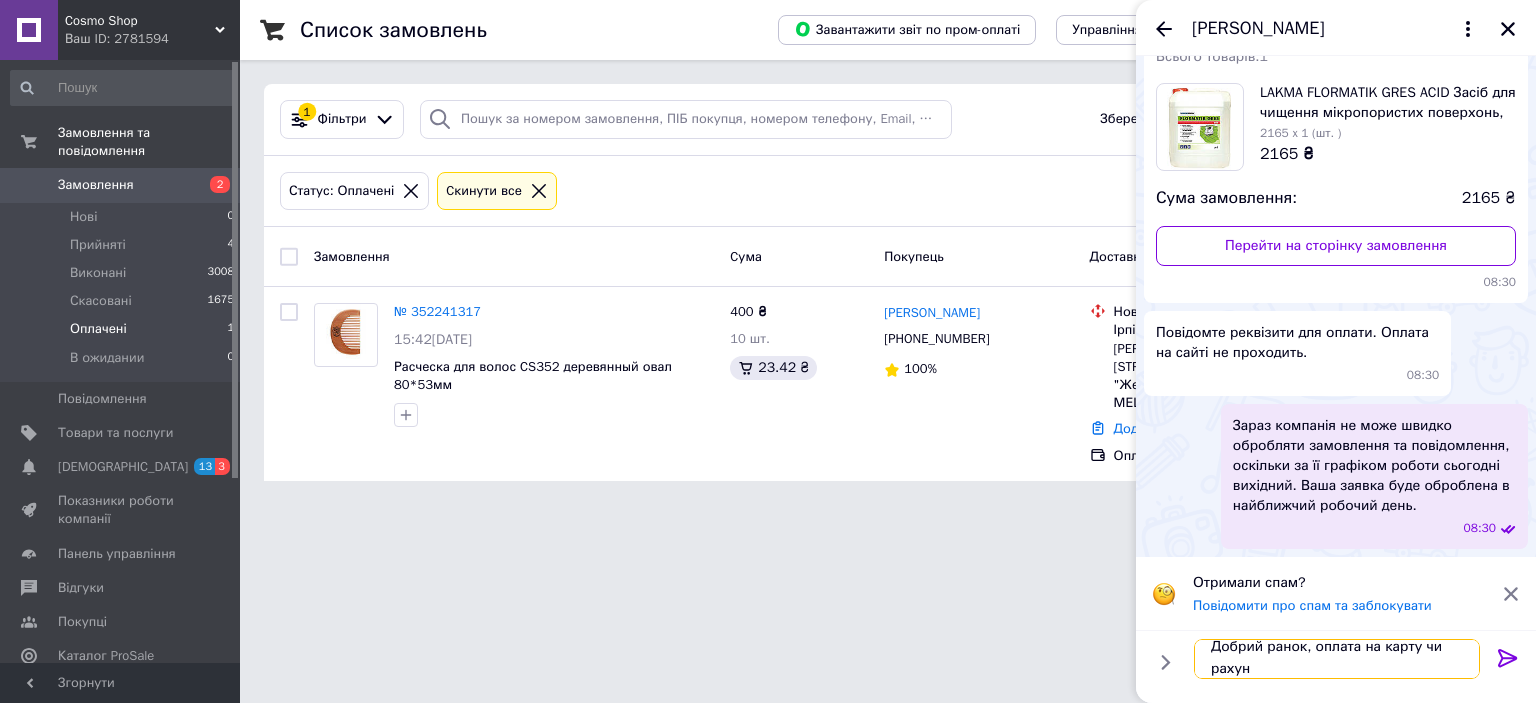 scroll, scrollTop: 1, scrollLeft: 0, axis: vertical 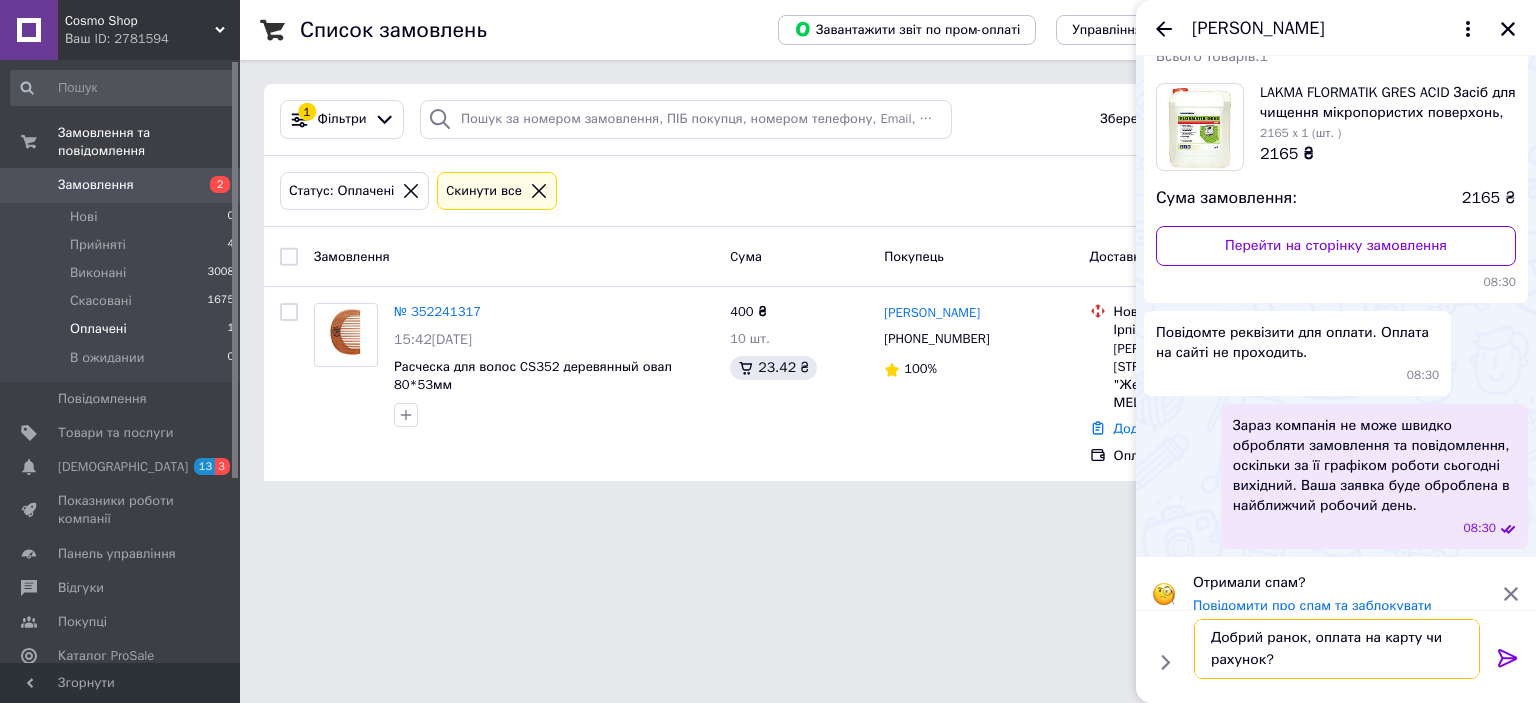 type on "Добрий ранок, оплата на карту чи рахунок?" 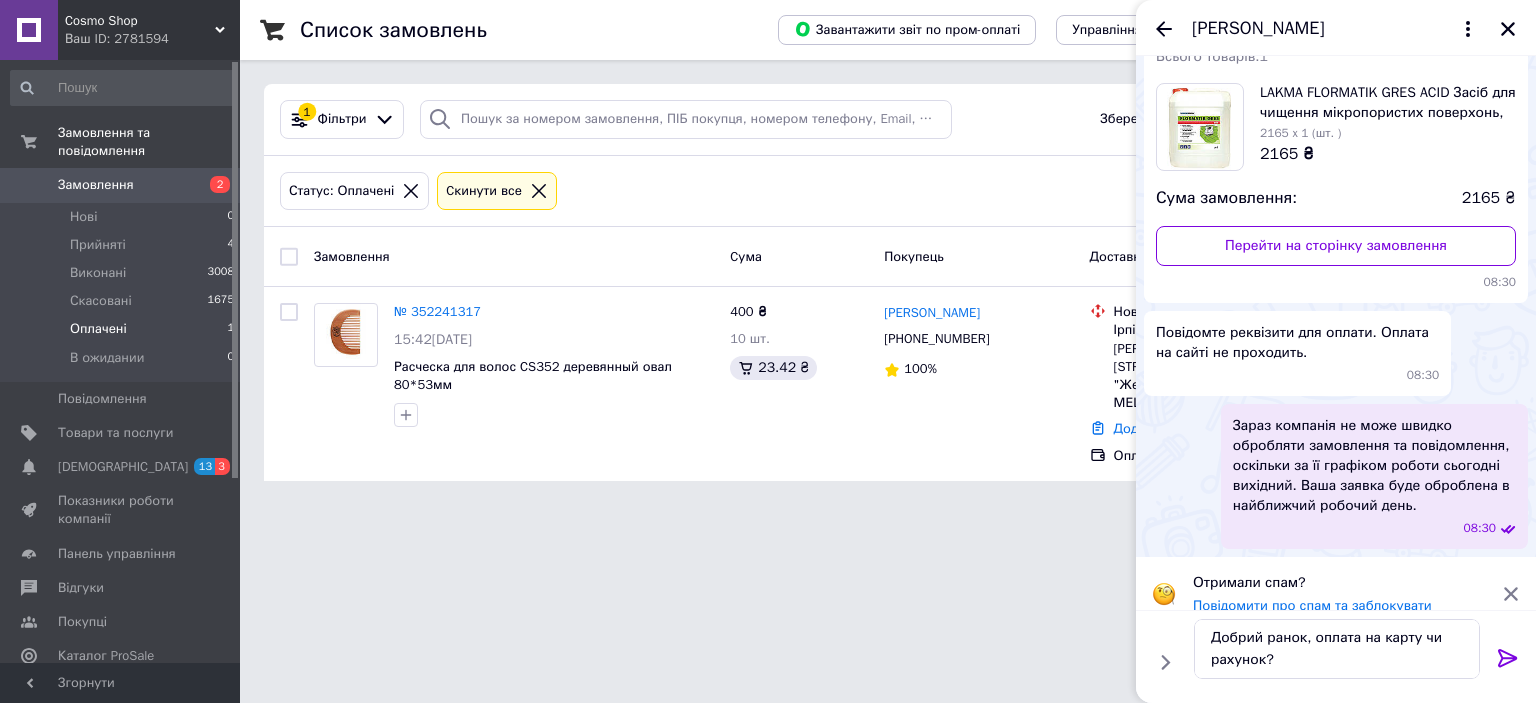 click 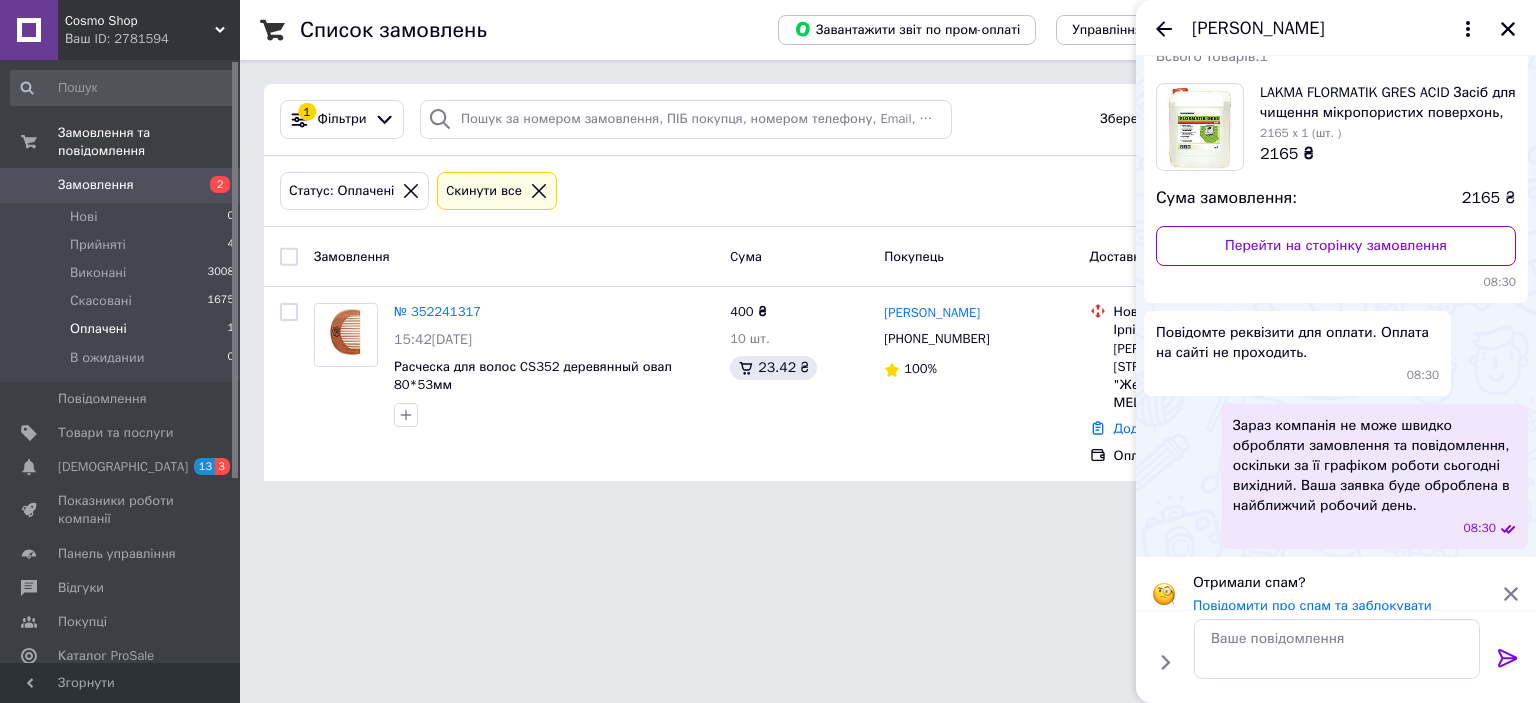 scroll, scrollTop: 0, scrollLeft: 0, axis: both 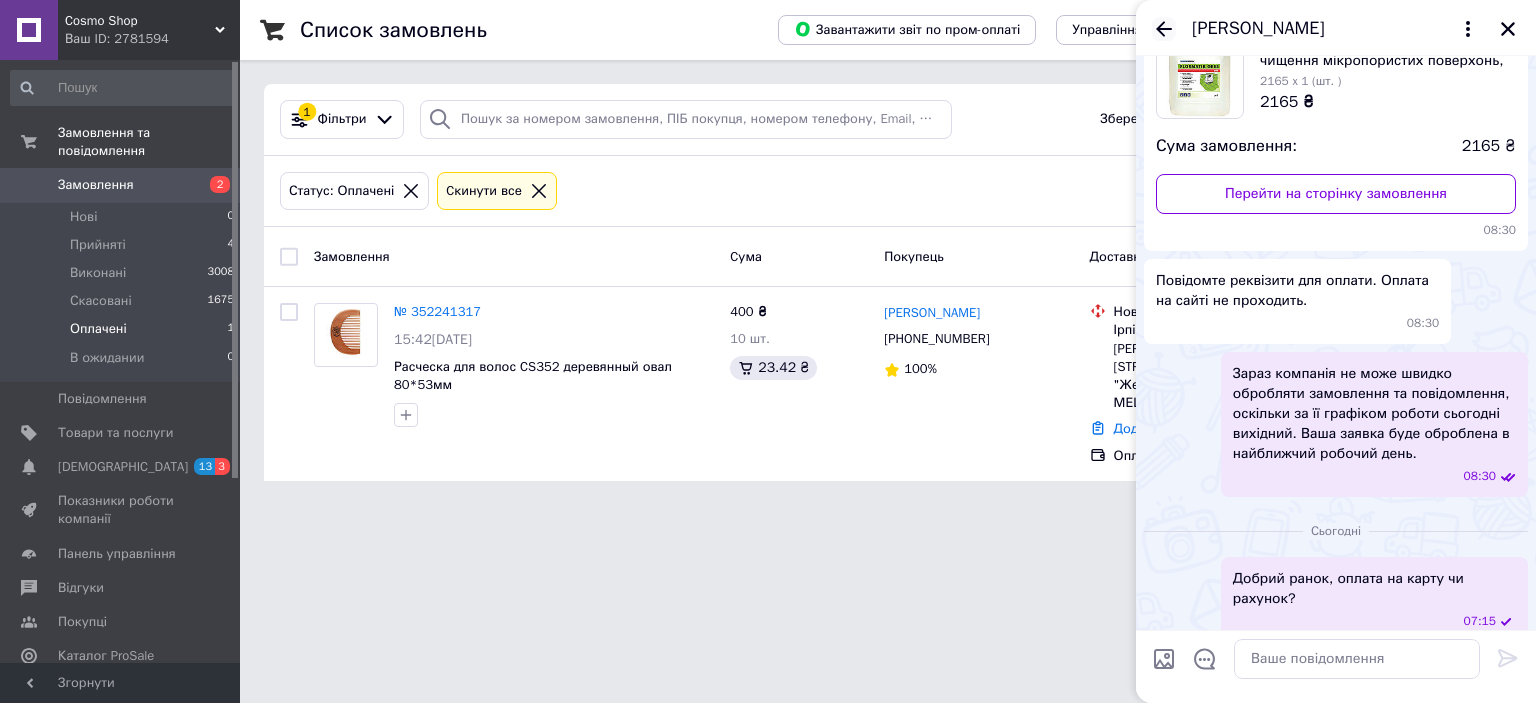 click 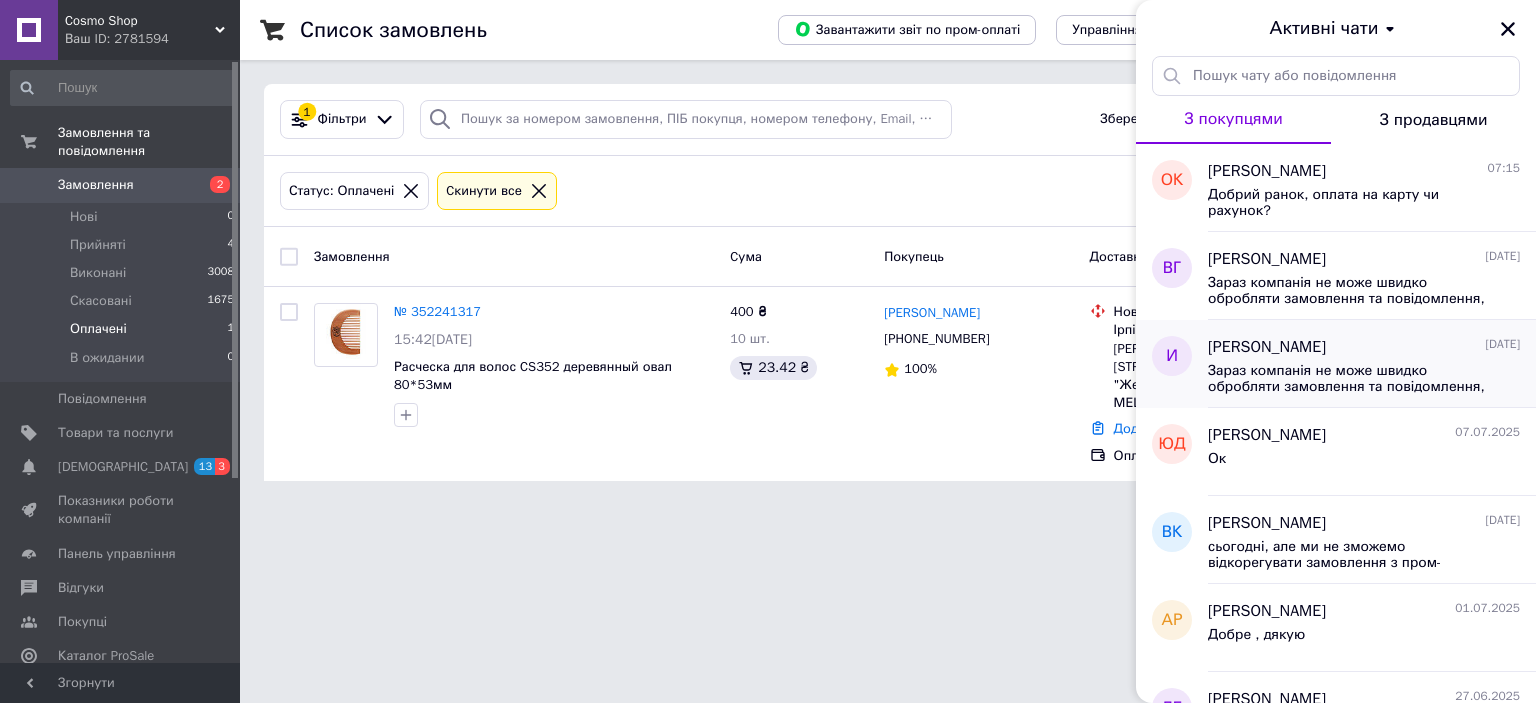 click on "[PERSON_NAME]" at bounding box center [1267, 347] 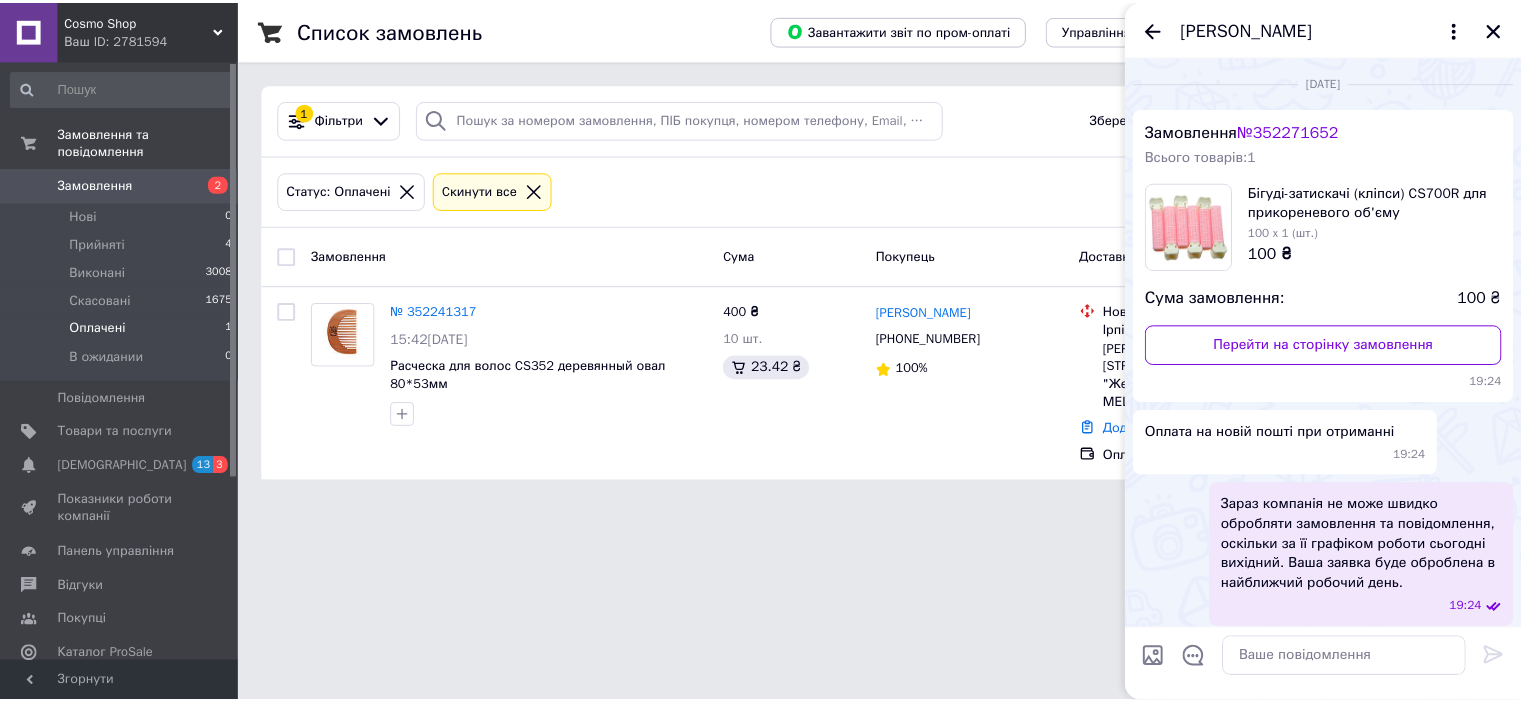 scroll, scrollTop: 60, scrollLeft: 0, axis: vertical 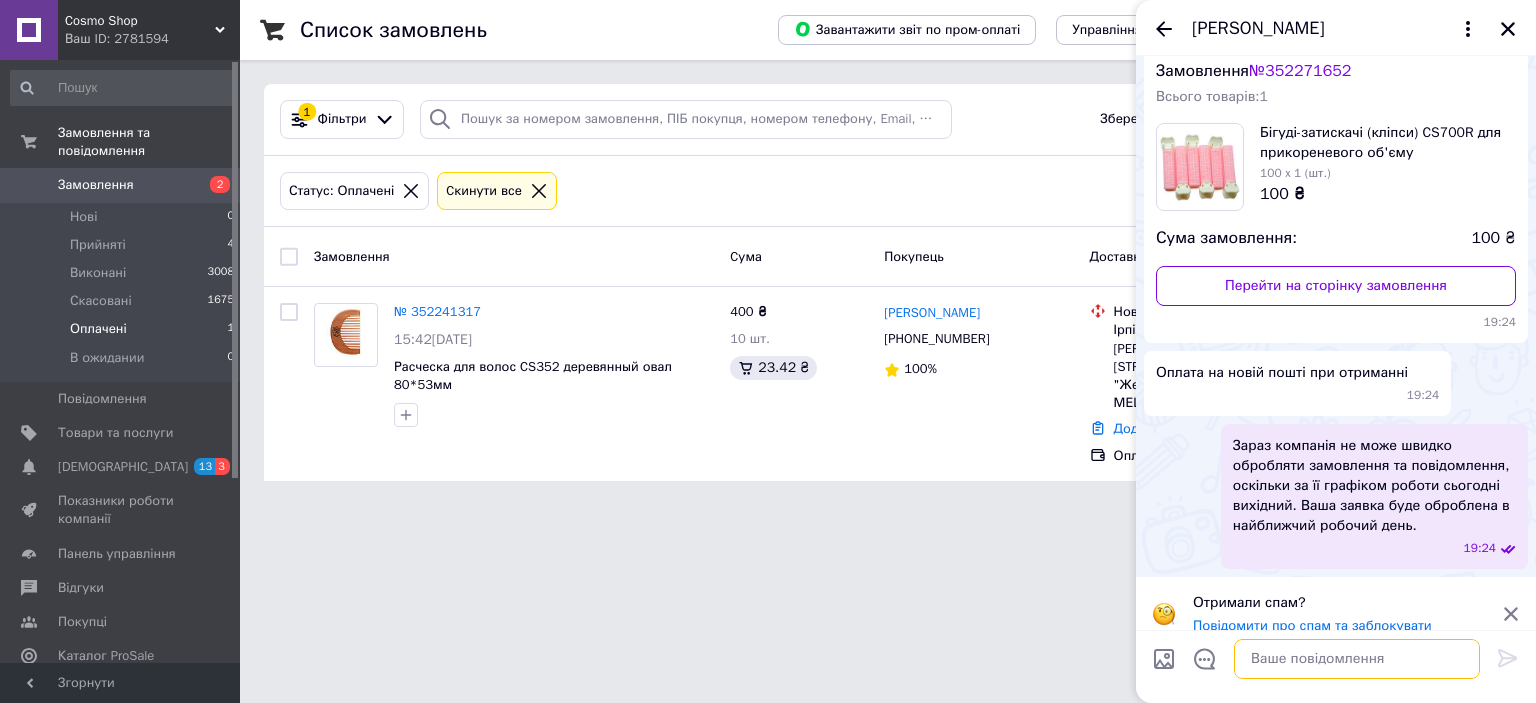 click at bounding box center [1357, 659] 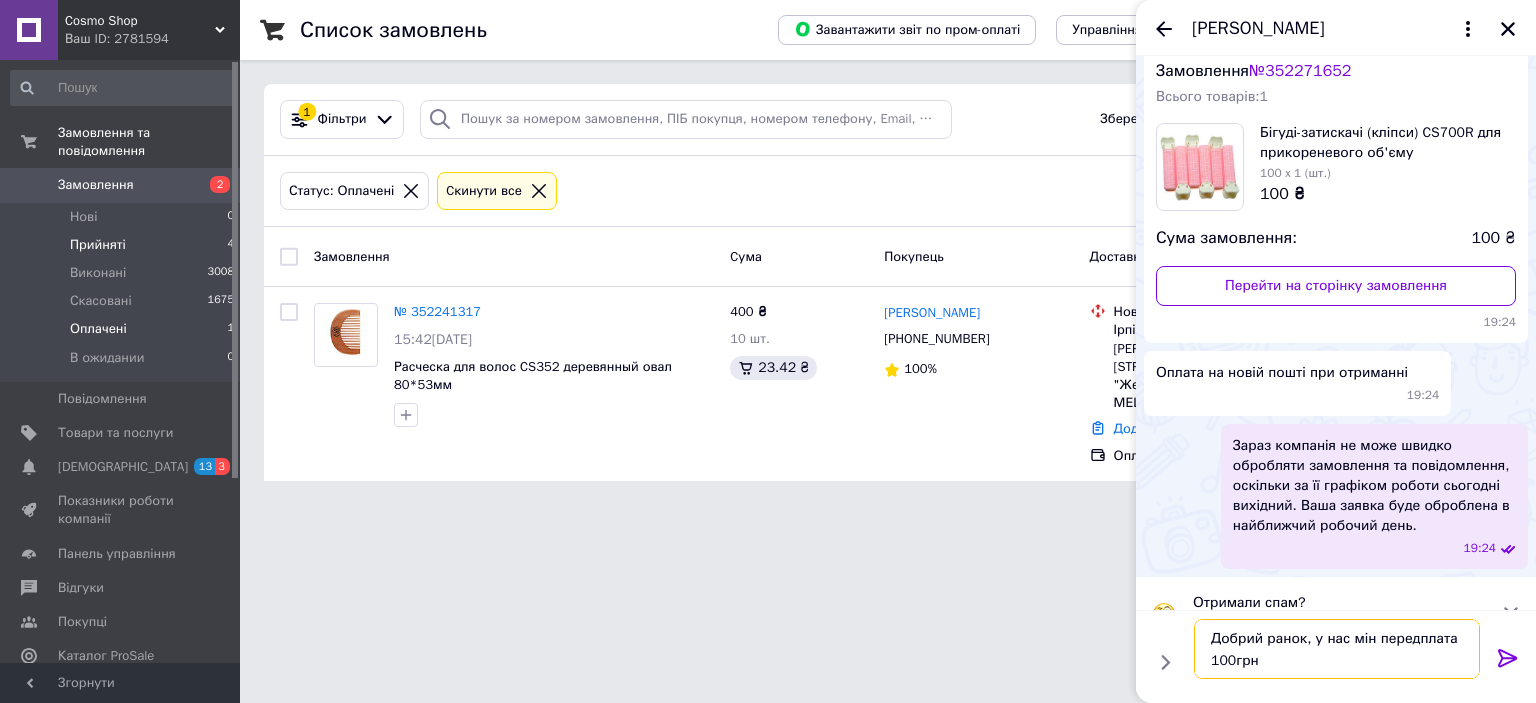 type on "Добрий ранок, у нас мін передплата 100грн" 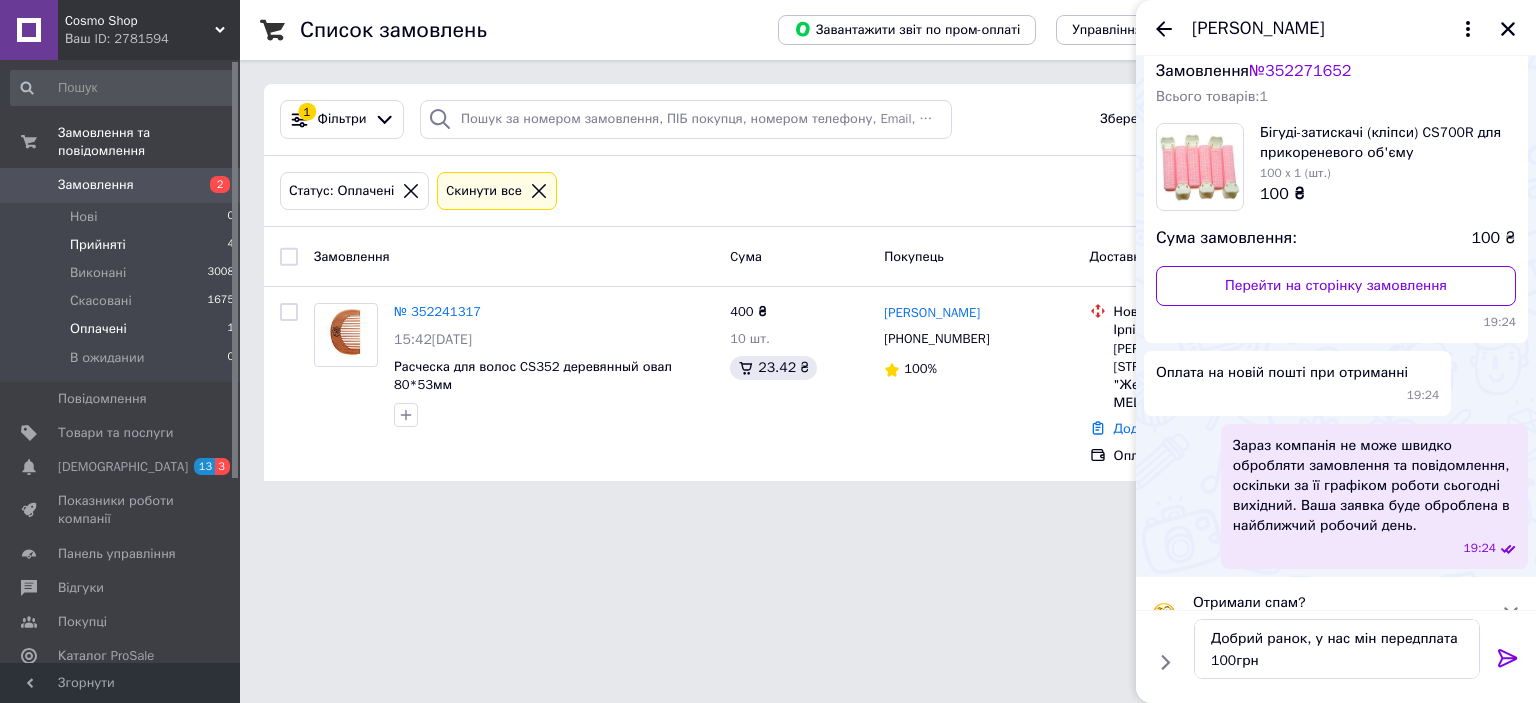click on "Прийняті" at bounding box center (98, 245) 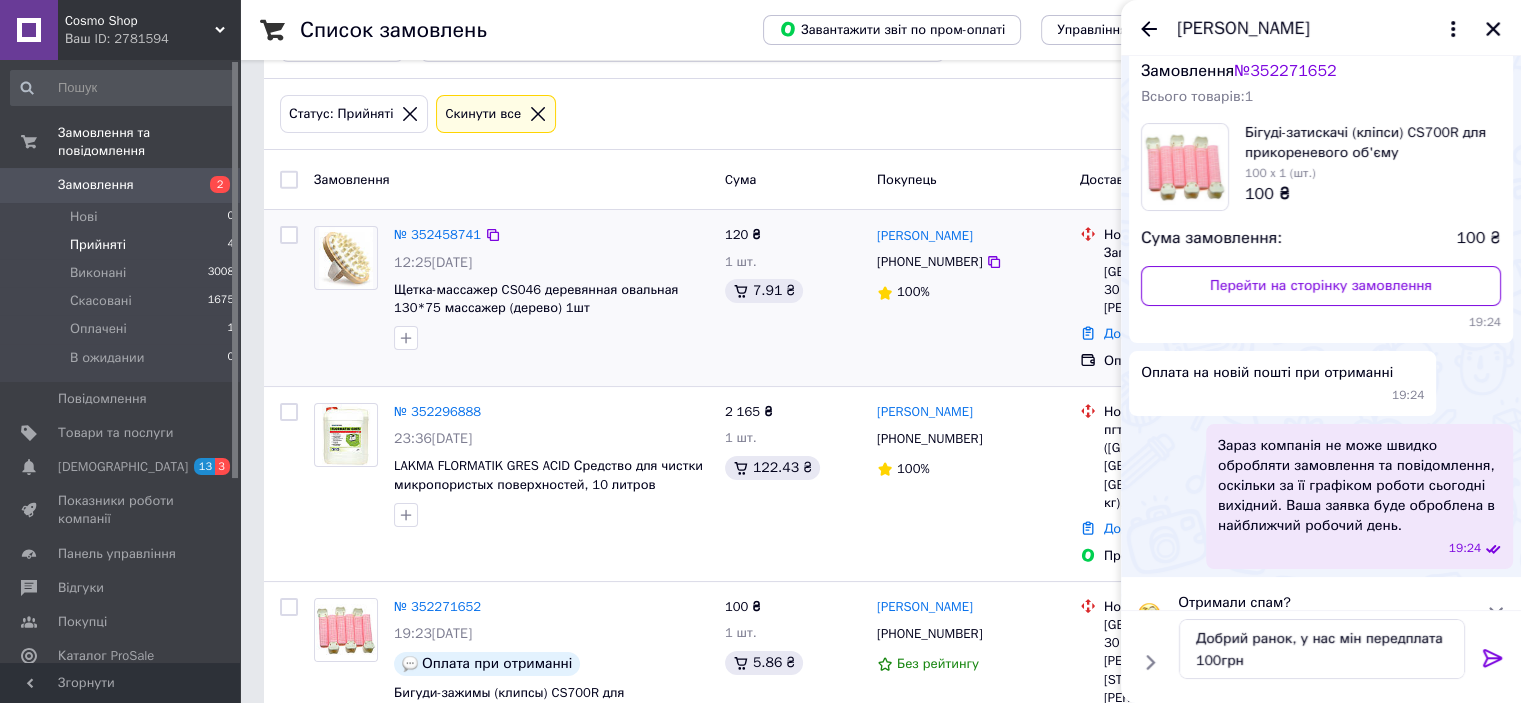 scroll, scrollTop: 129, scrollLeft: 0, axis: vertical 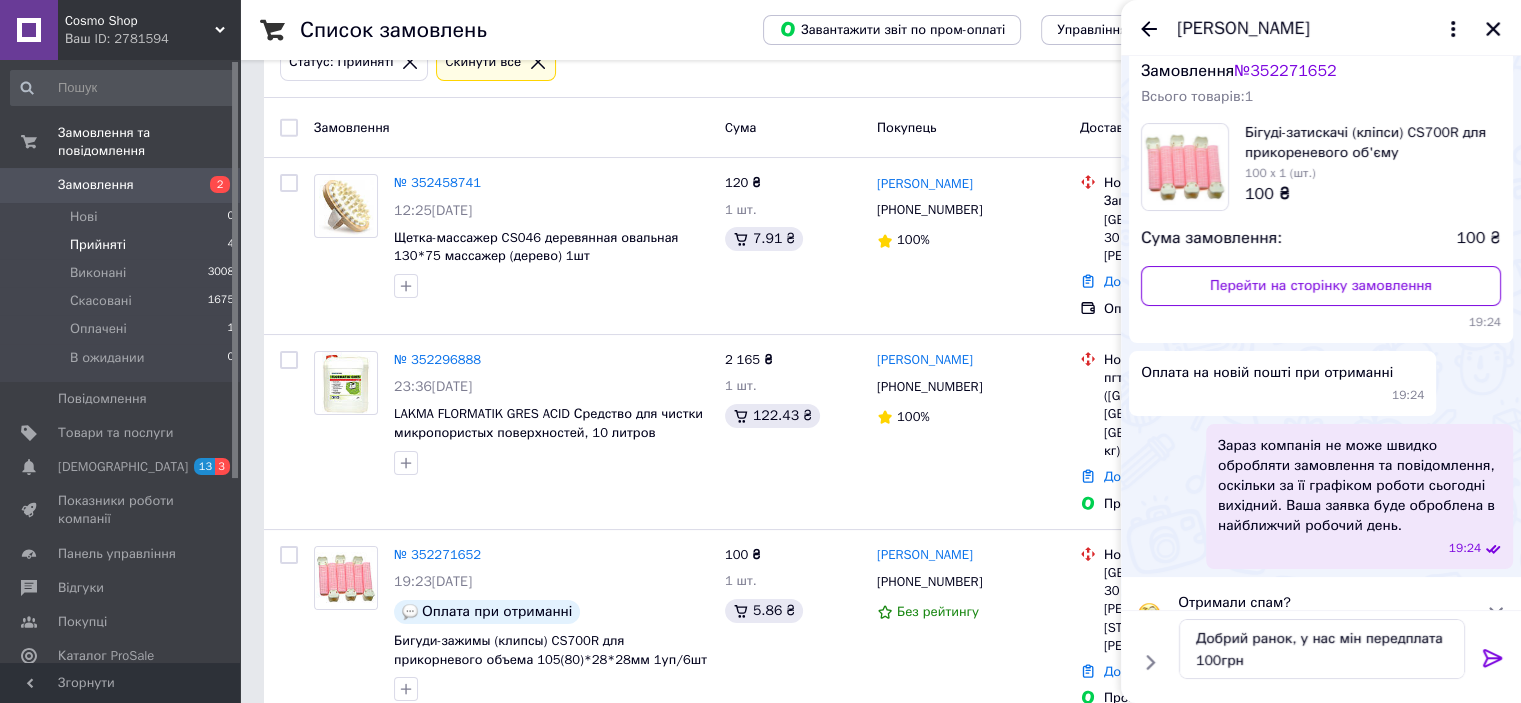 click 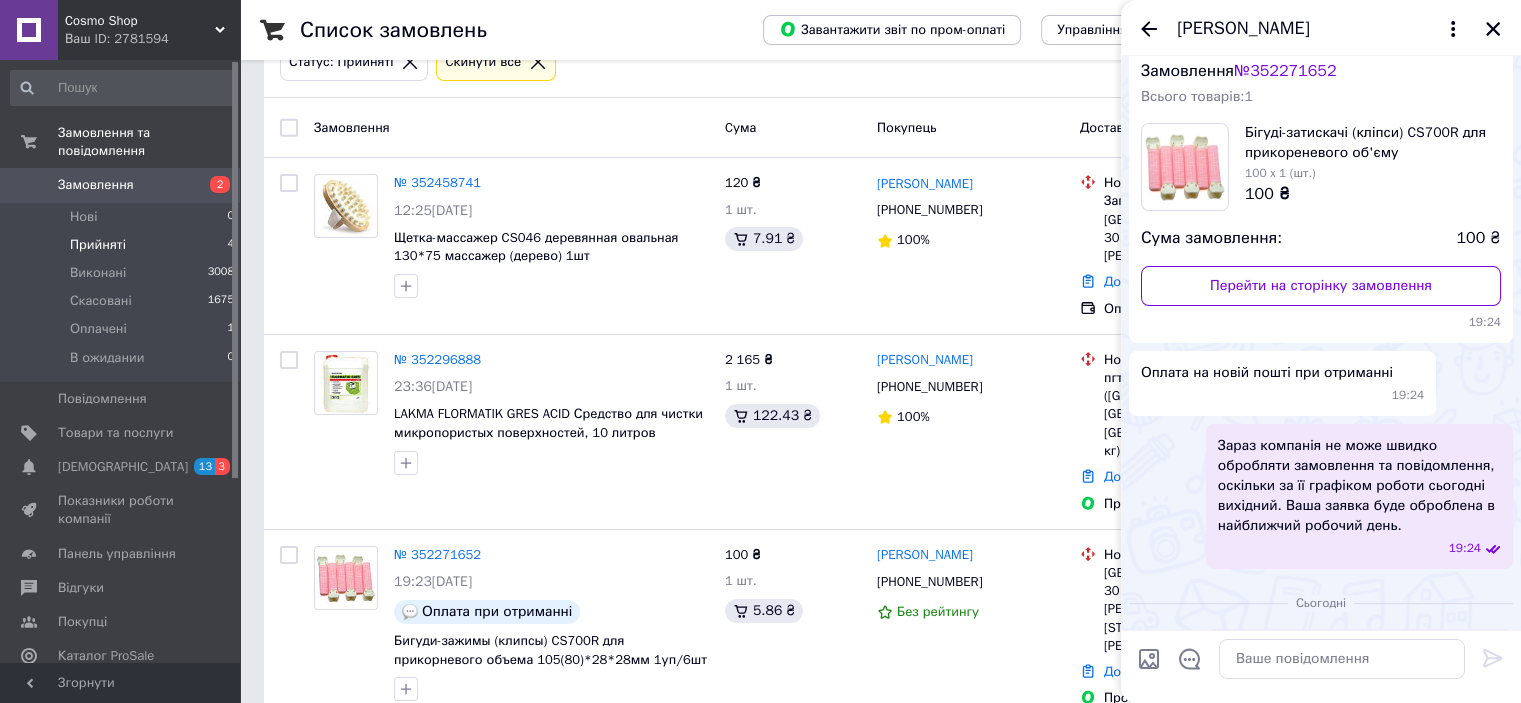 scroll, scrollTop: 132, scrollLeft: 0, axis: vertical 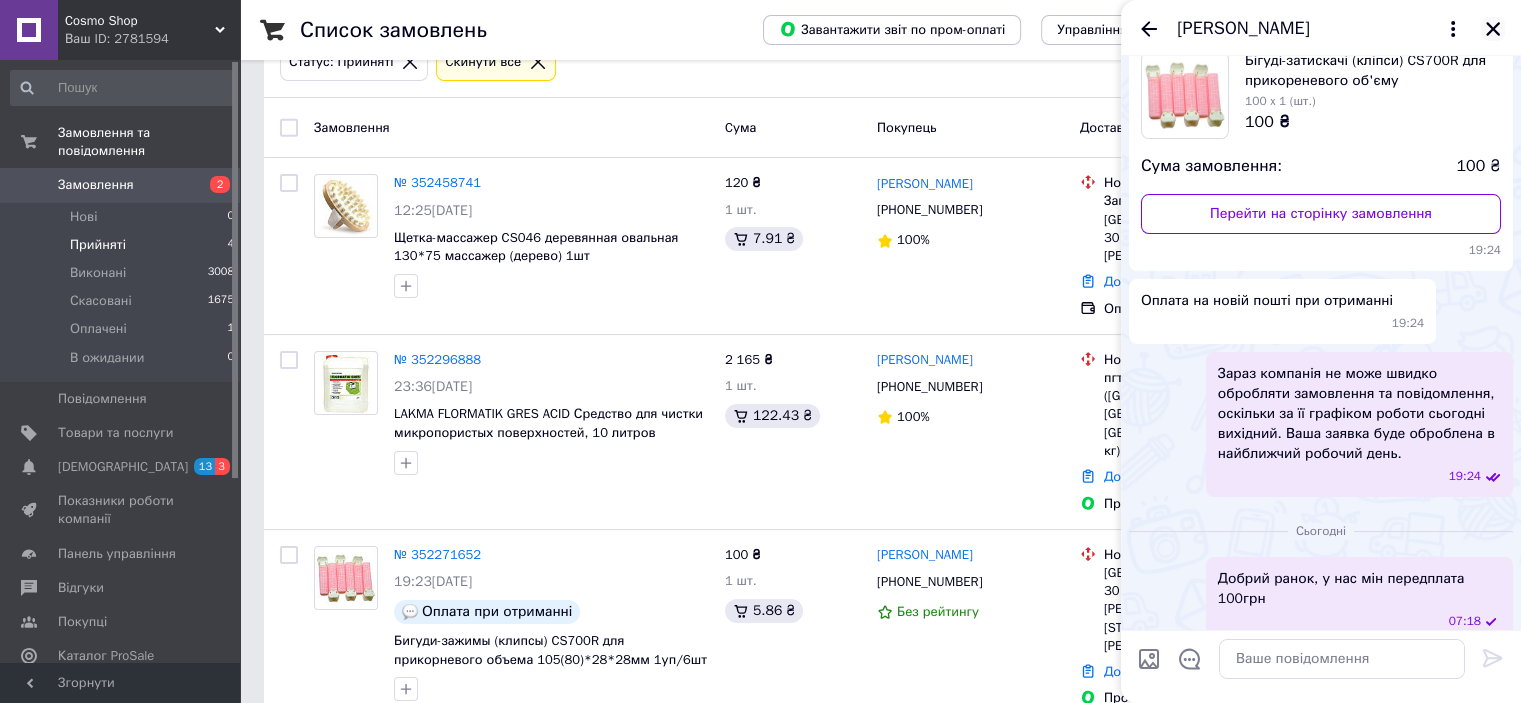 click 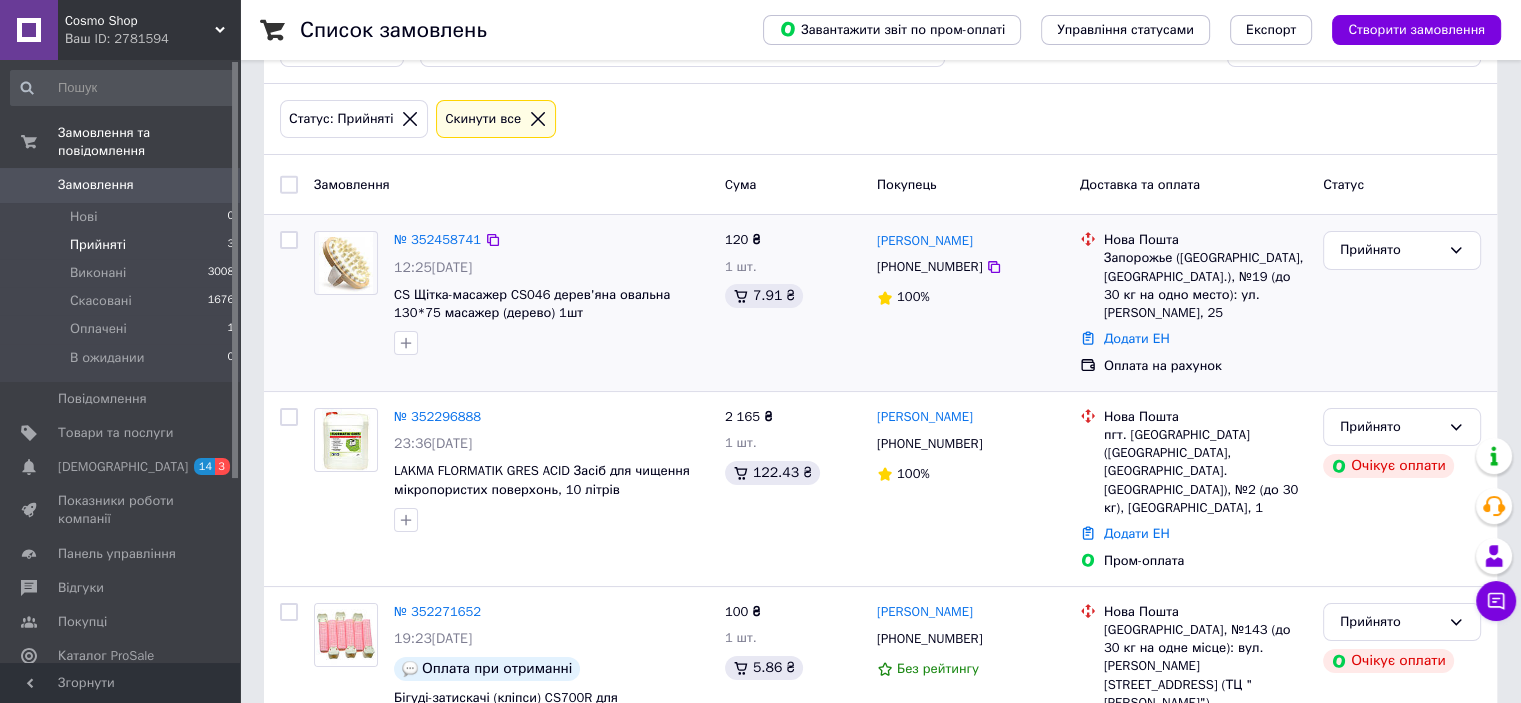 scroll, scrollTop: 129, scrollLeft: 0, axis: vertical 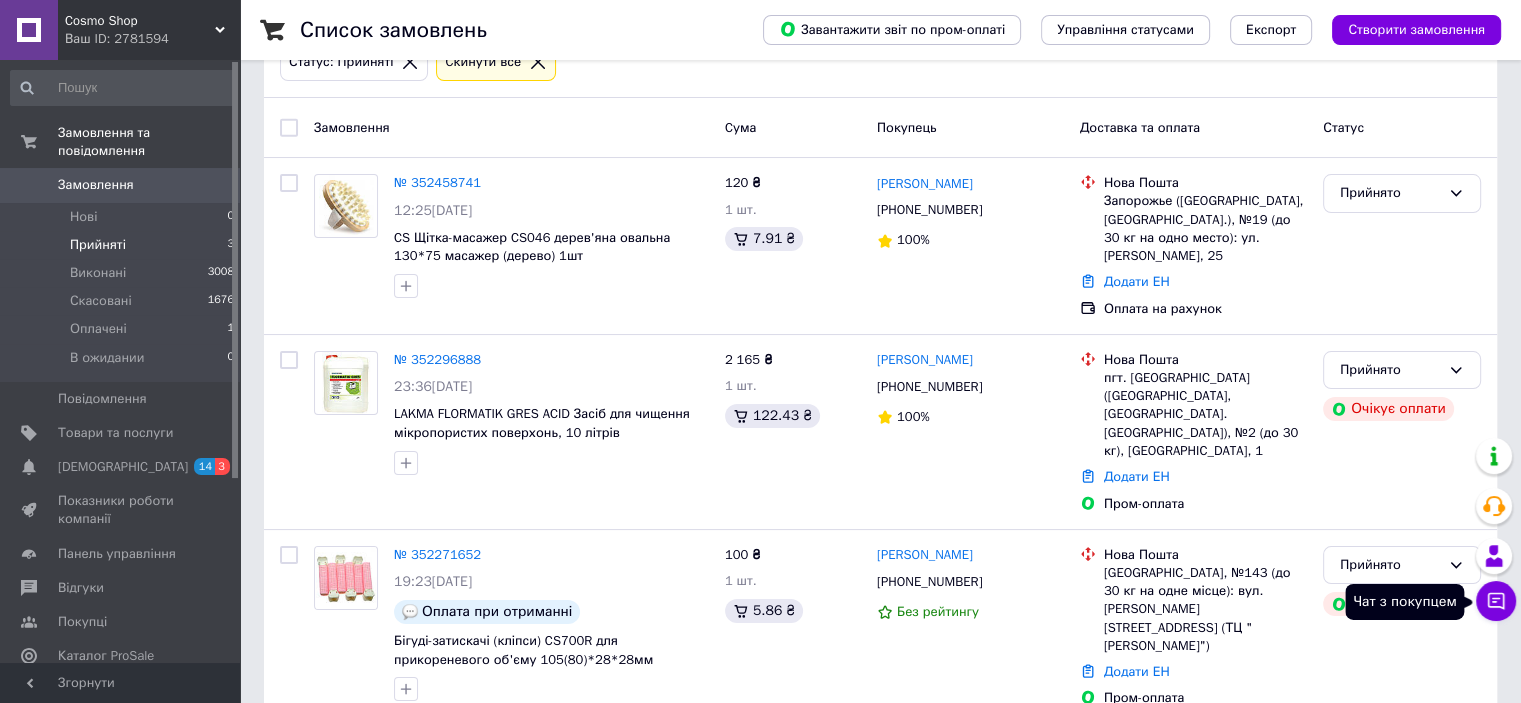 click 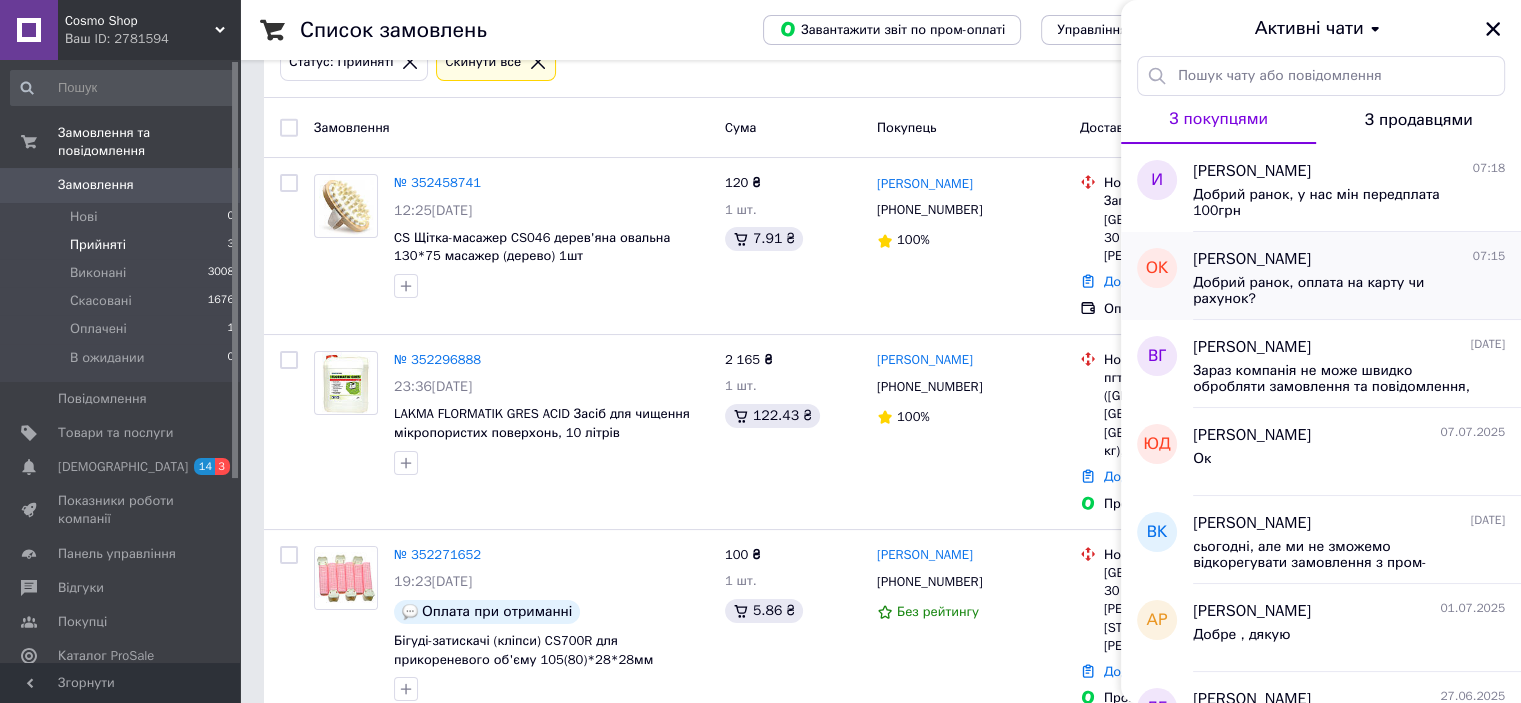 click on "Добрий ранок, оплата на карту чи рахунок?" at bounding box center (1335, 291) 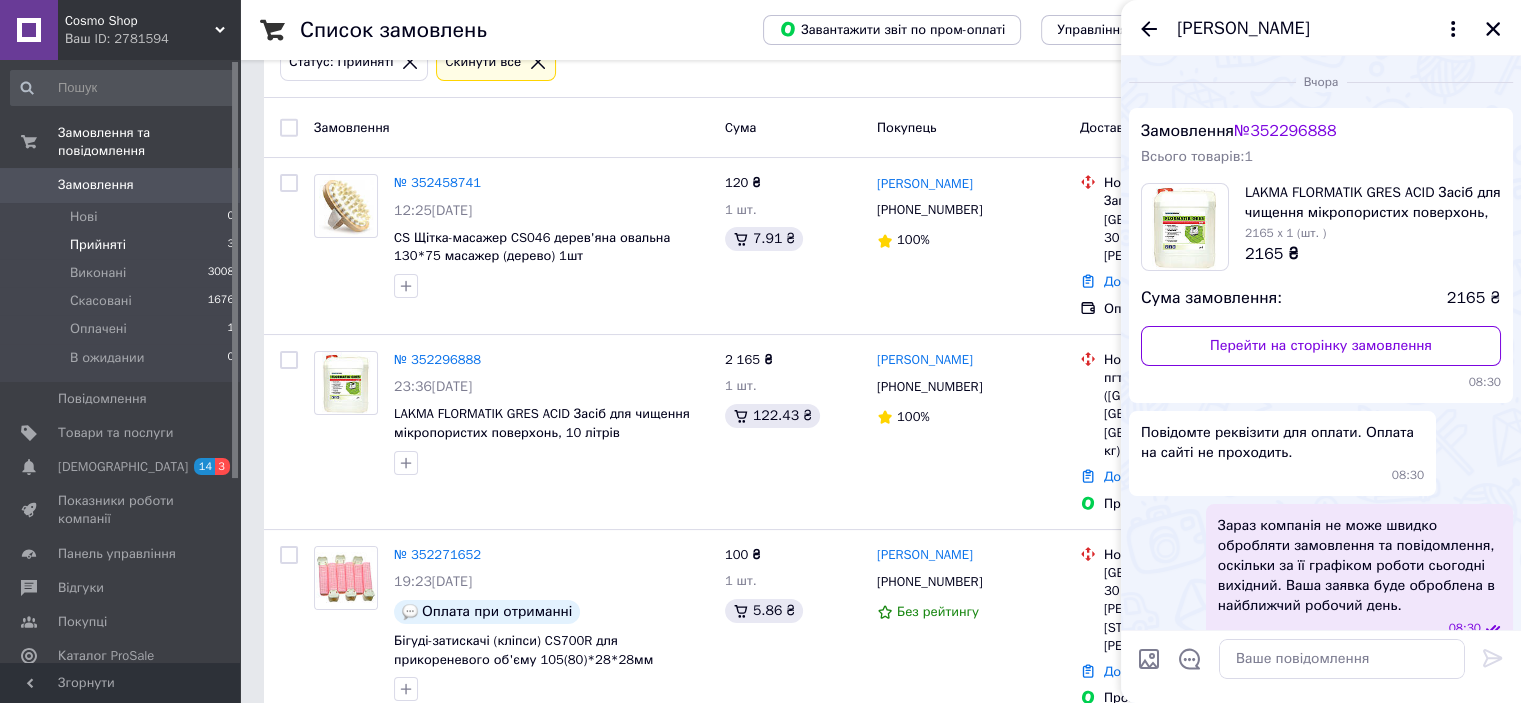 scroll, scrollTop: 152, scrollLeft: 0, axis: vertical 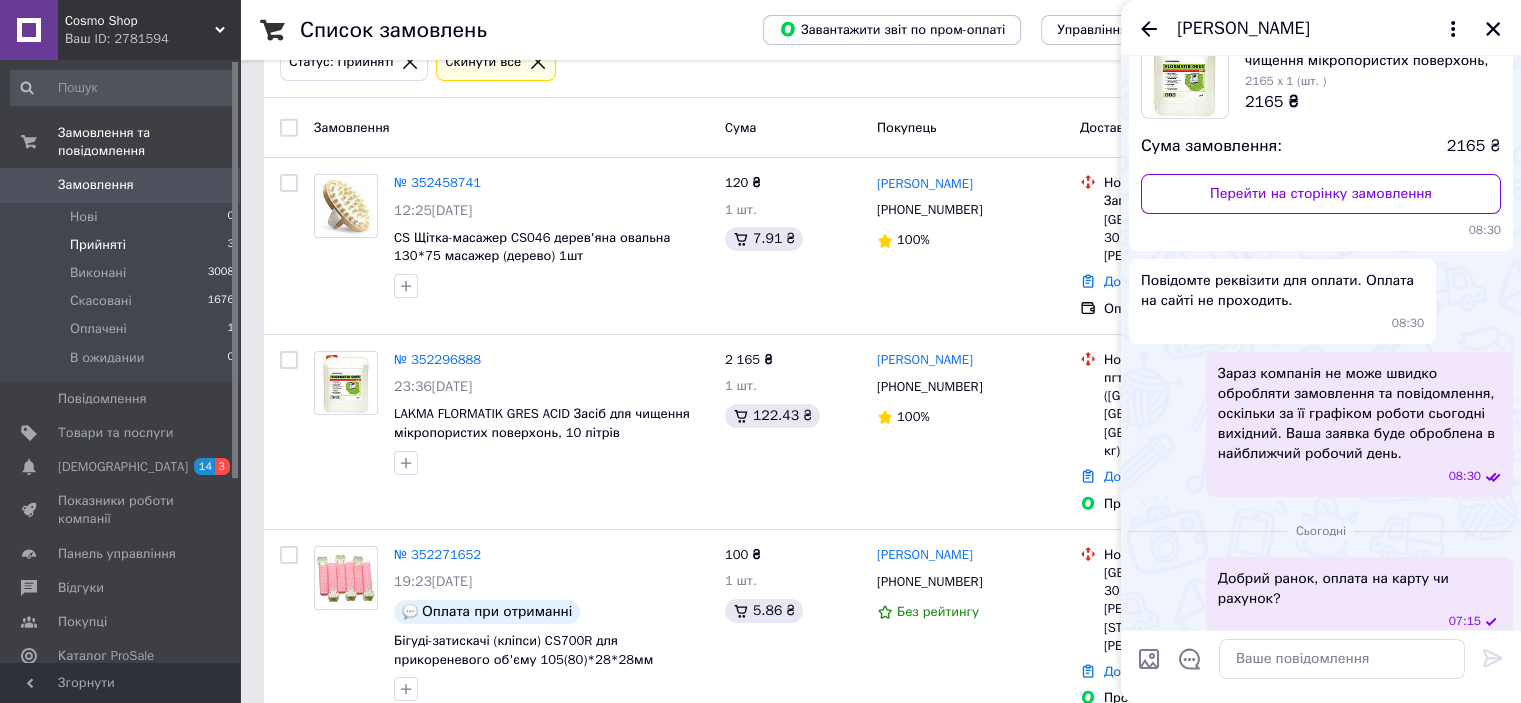 click 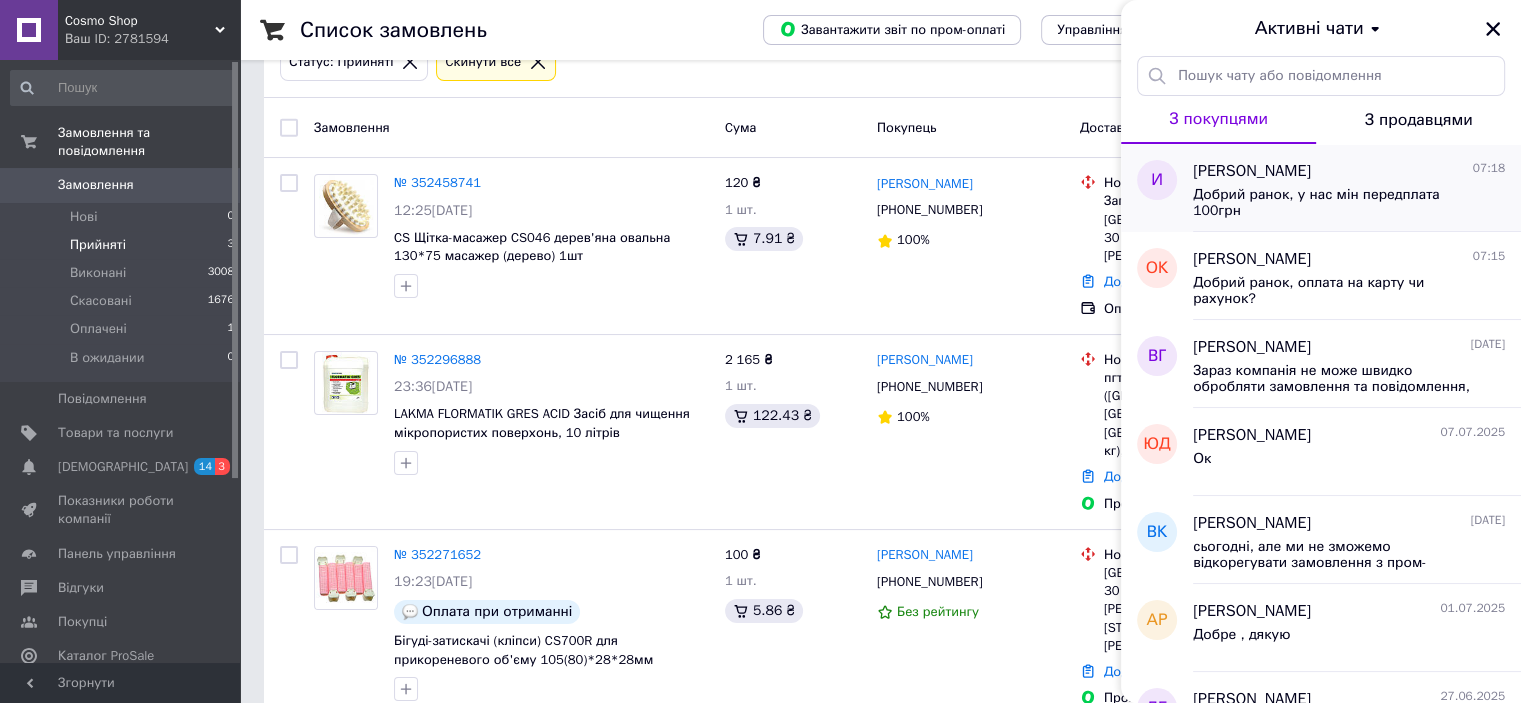 click on "[PERSON_NAME]" at bounding box center [1252, 171] 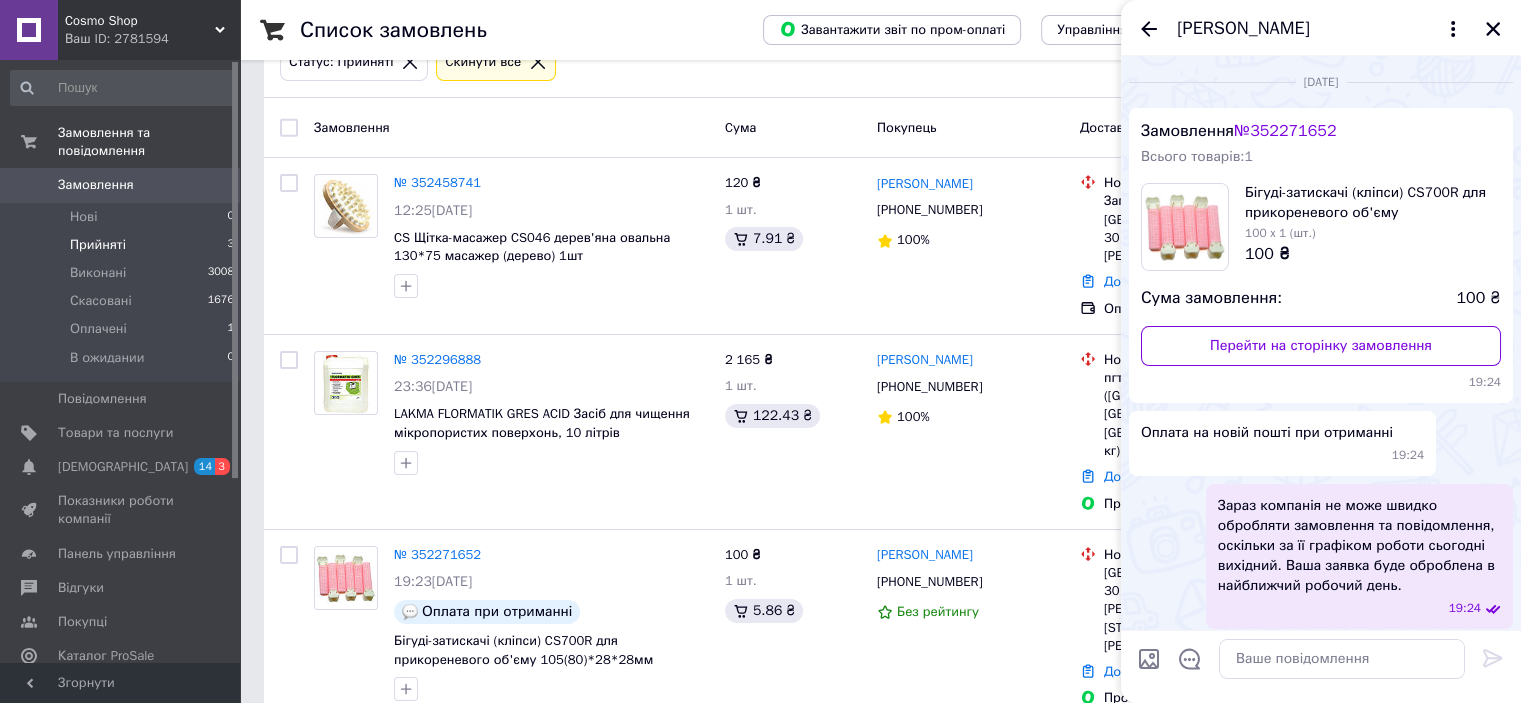 scroll, scrollTop: 132, scrollLeft: 0, axis: vertical 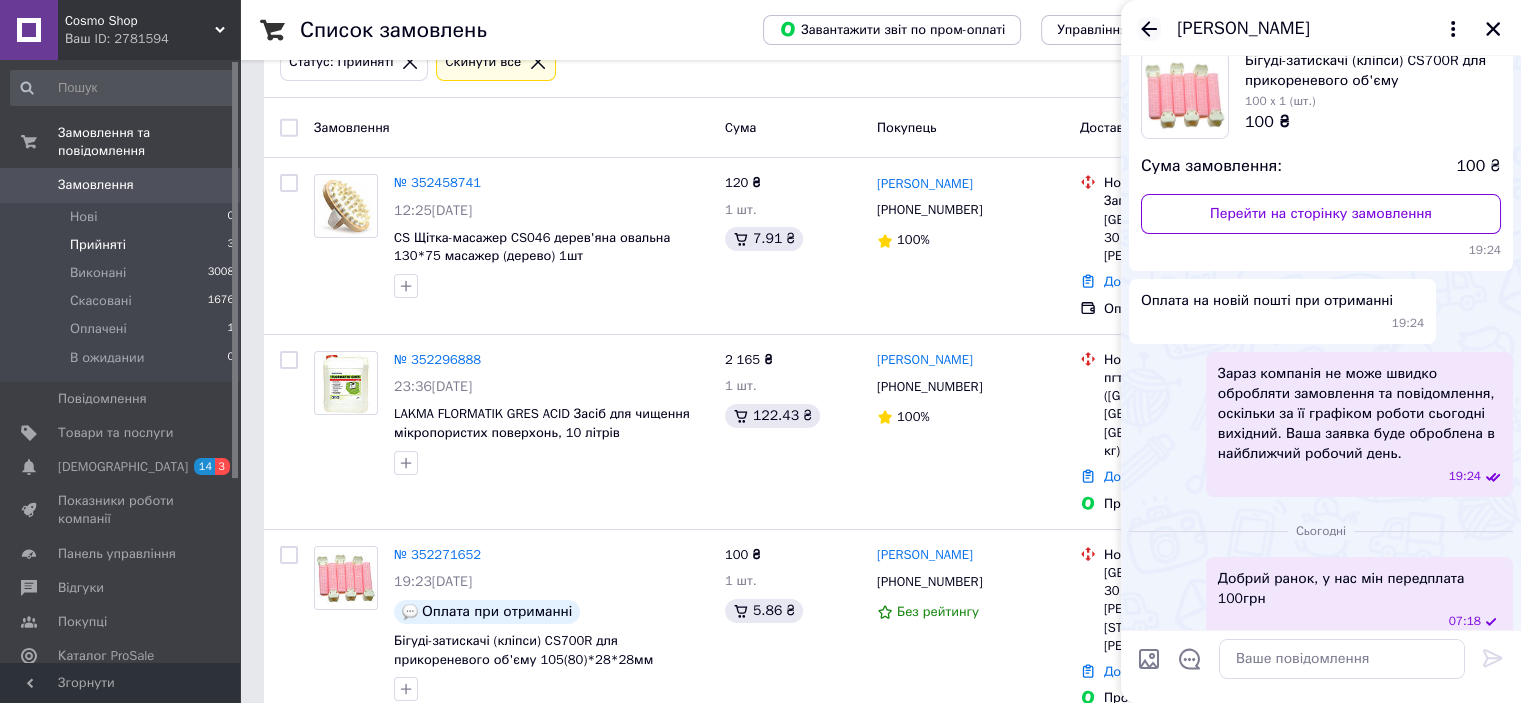 click 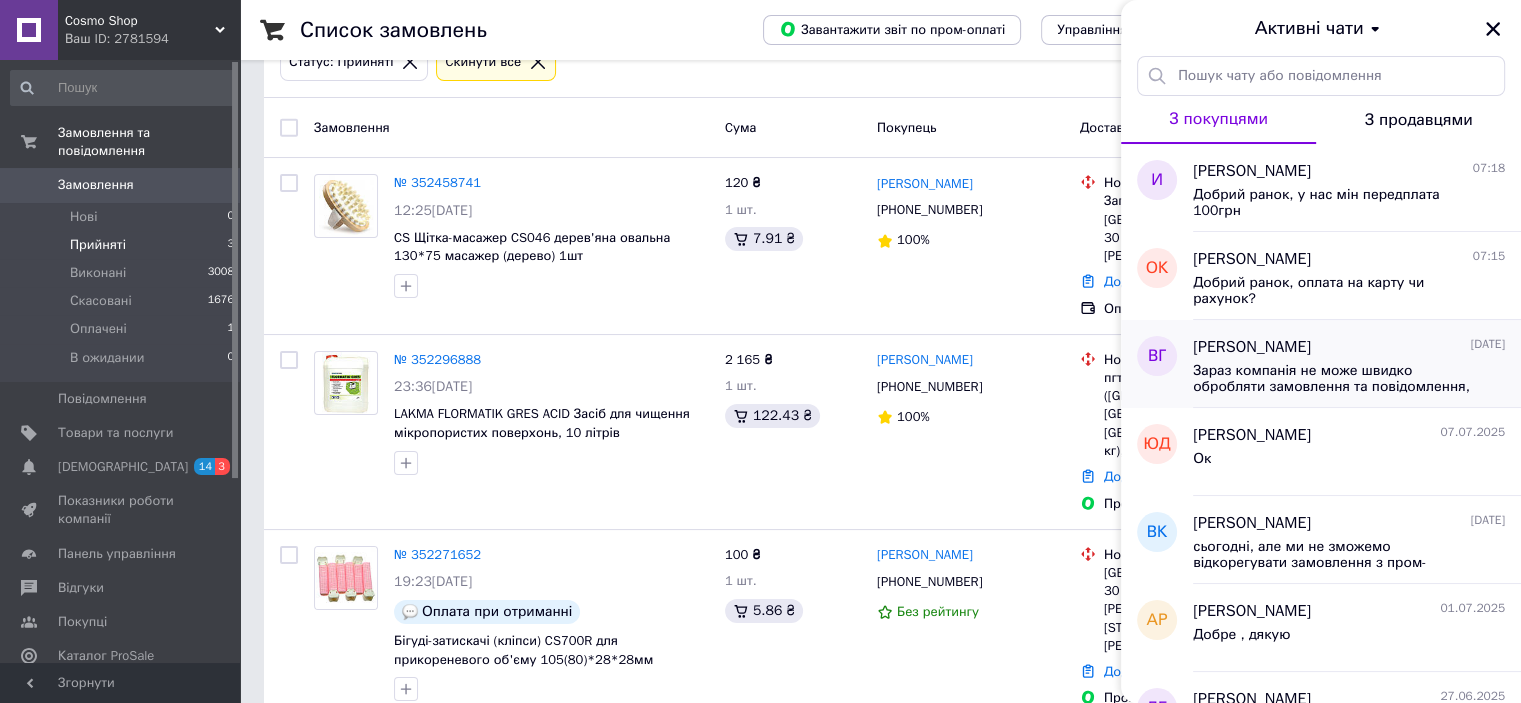 click on "[PERSON_NAME]" at bounding box center (1252, 347) 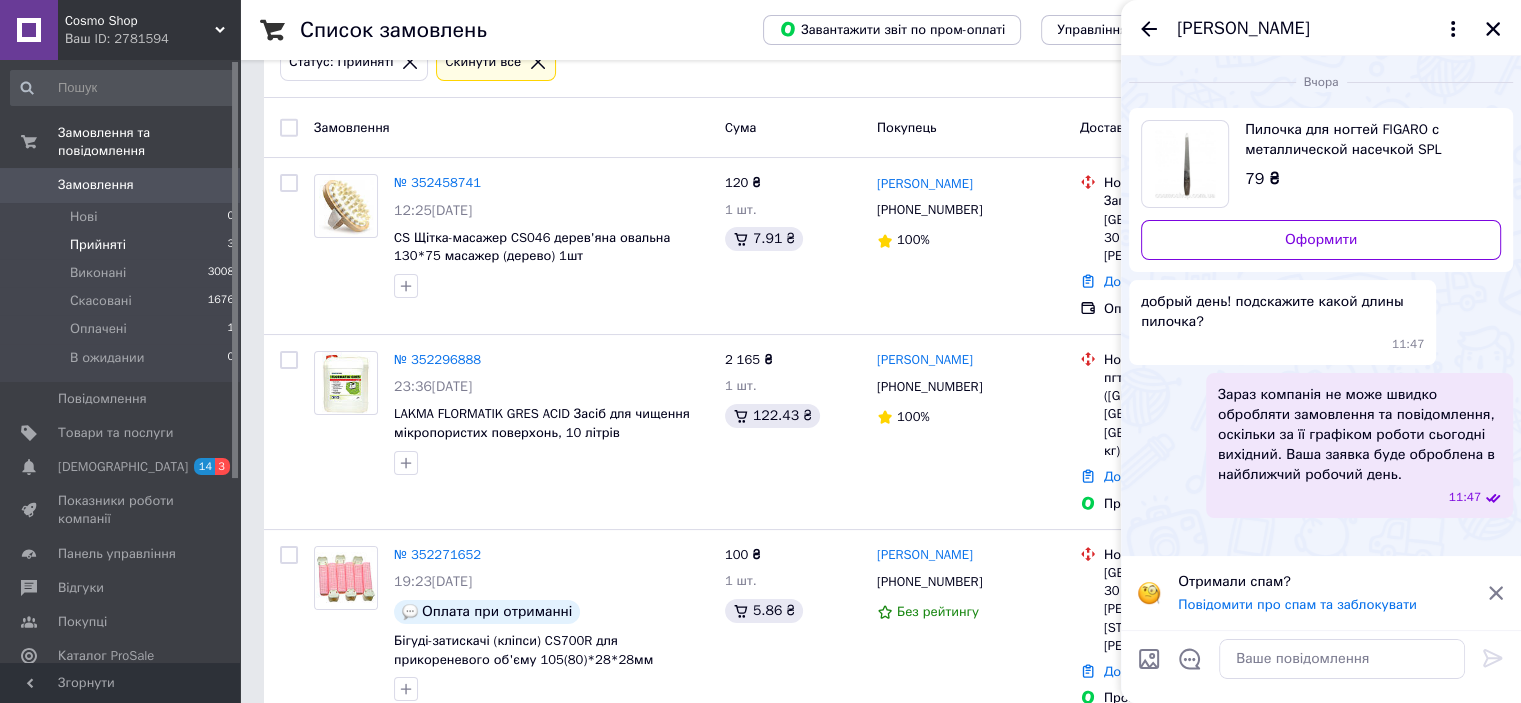 click on "Пилочка для ногтей FIGARO с металлической насечкой SPL" at bounding box center (1365, 140) 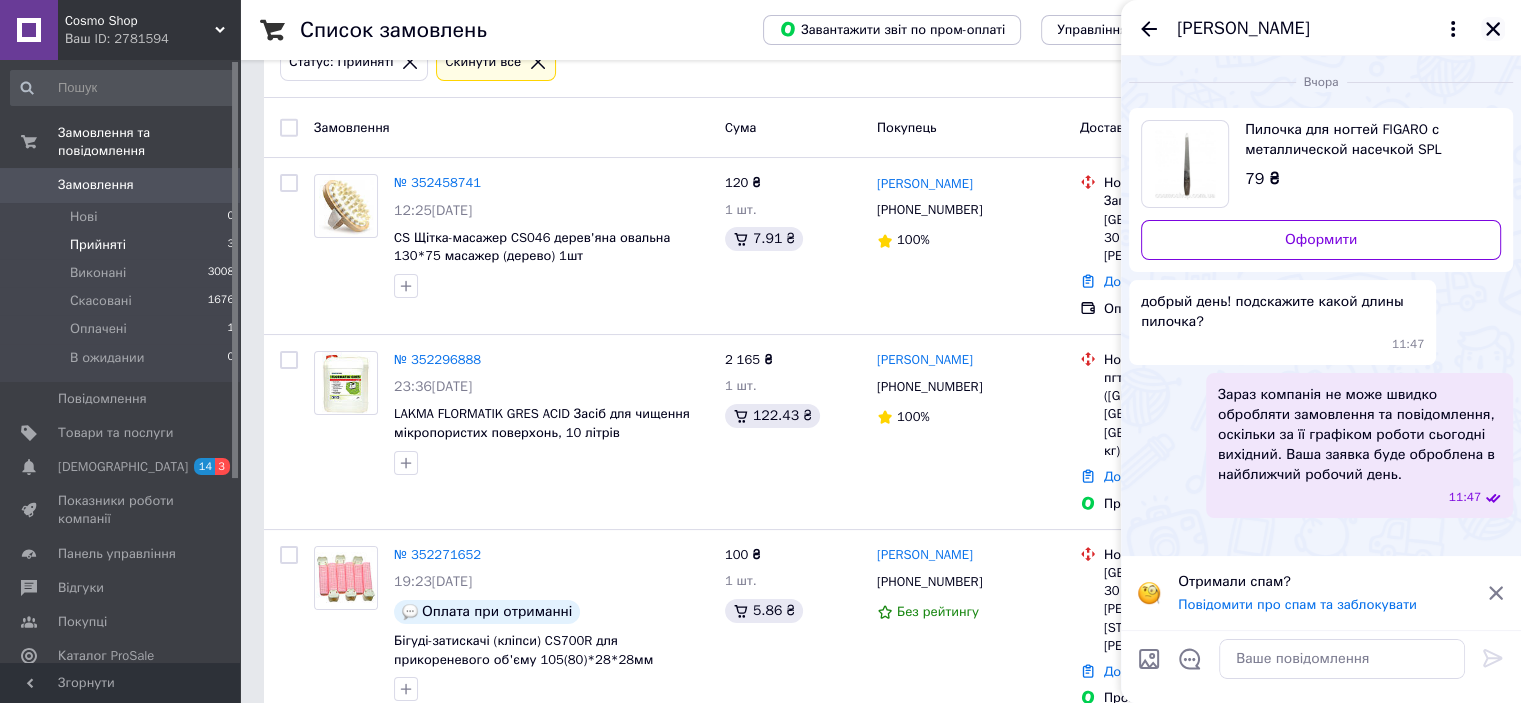 click 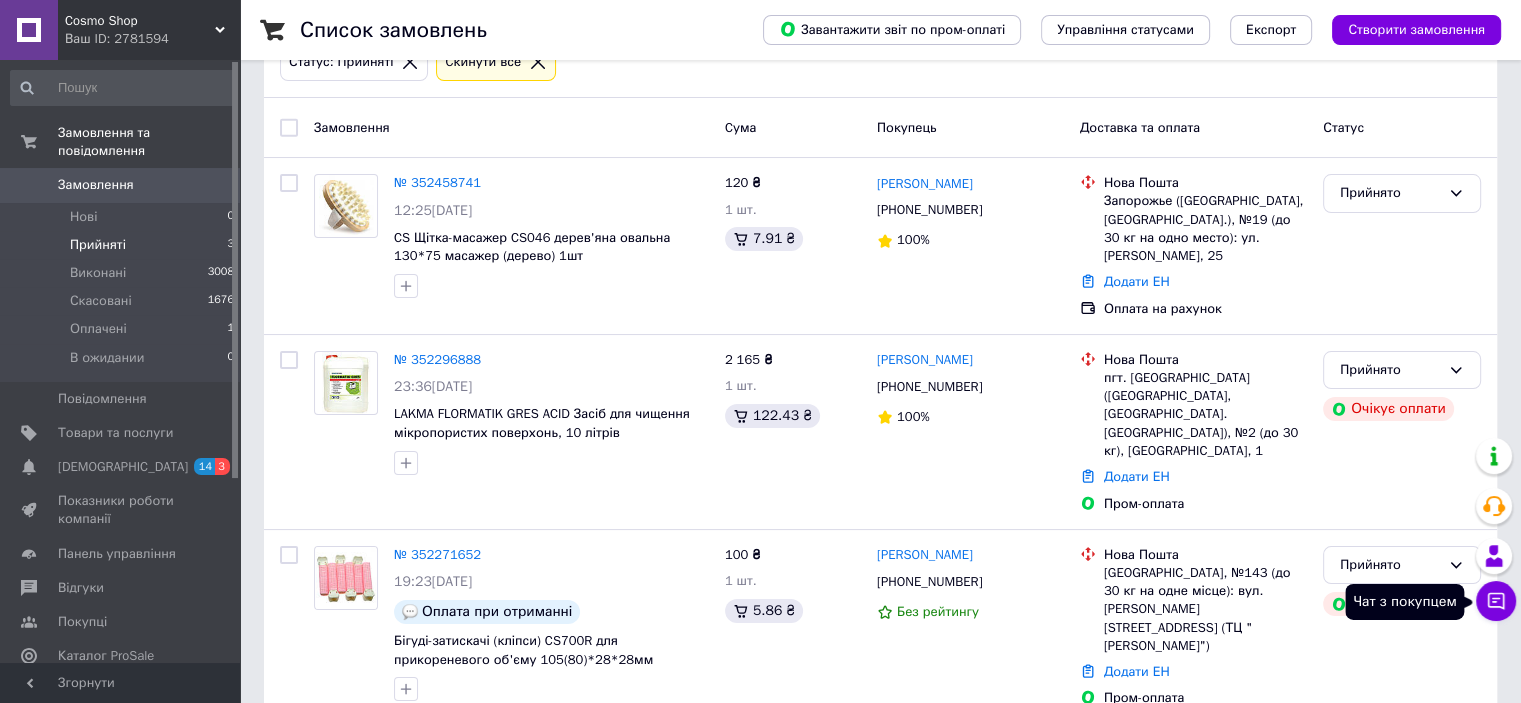 click on "Чат з покупцем" at bounding box center (1496, 601) 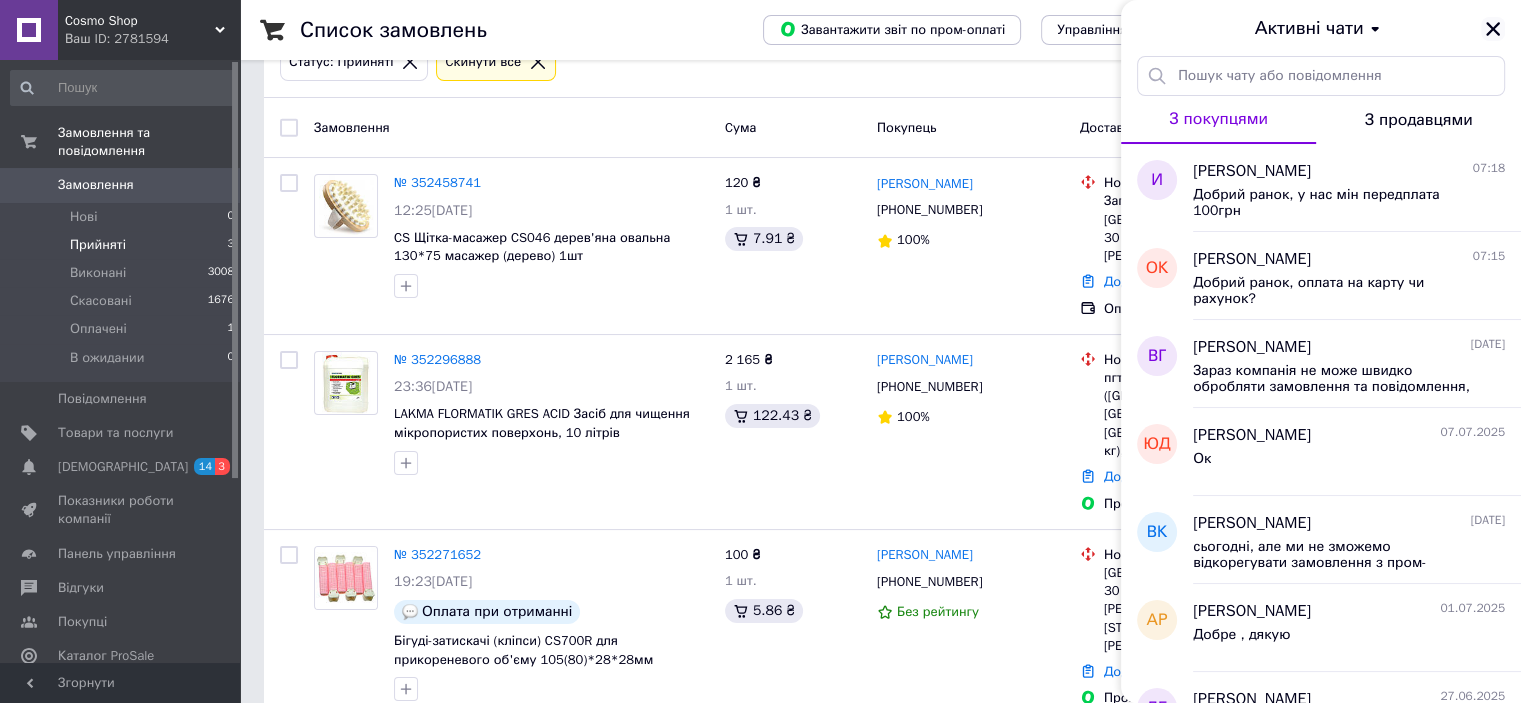 click 